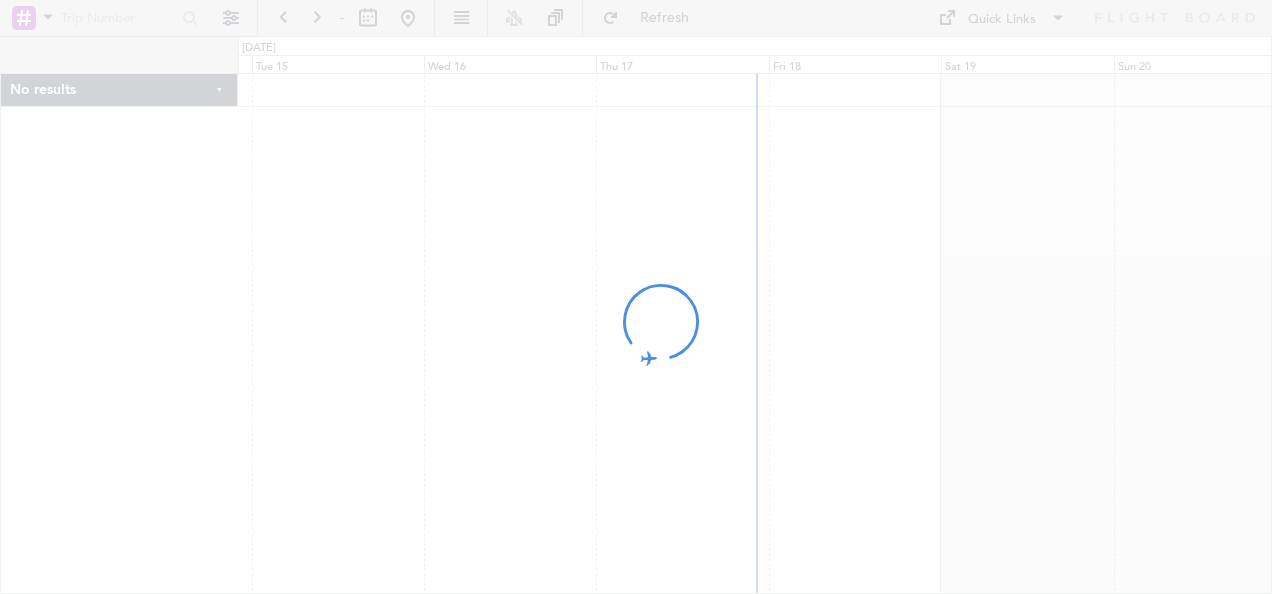 scroll, scrollTop: 0, scrollLeft: 0, axis: both 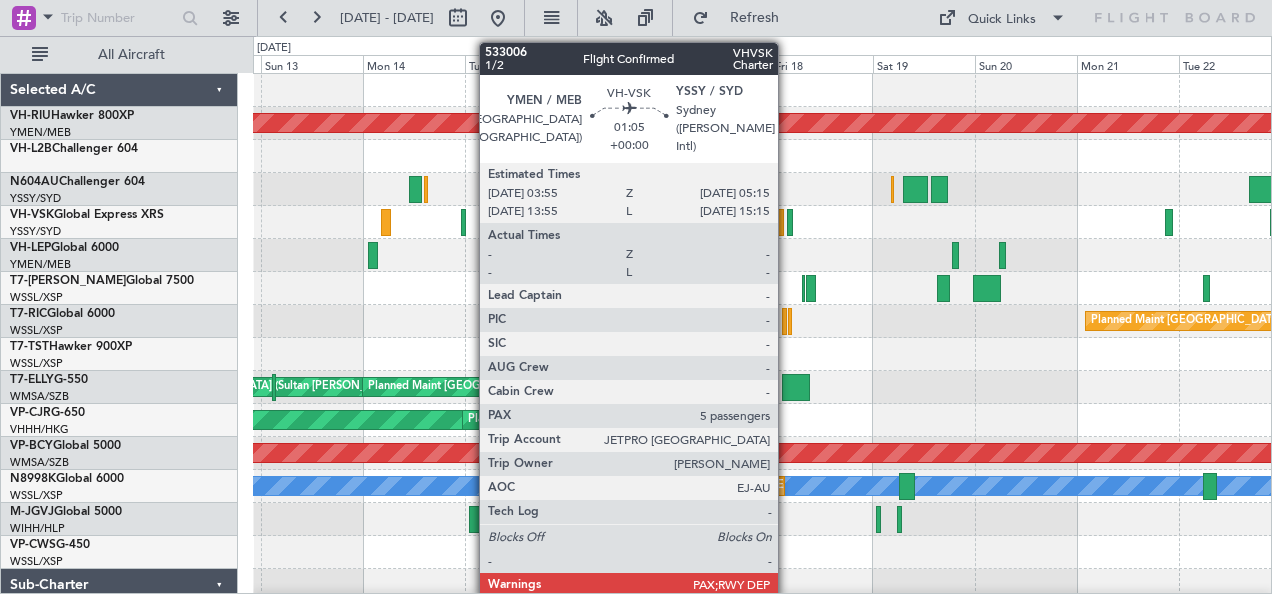 click 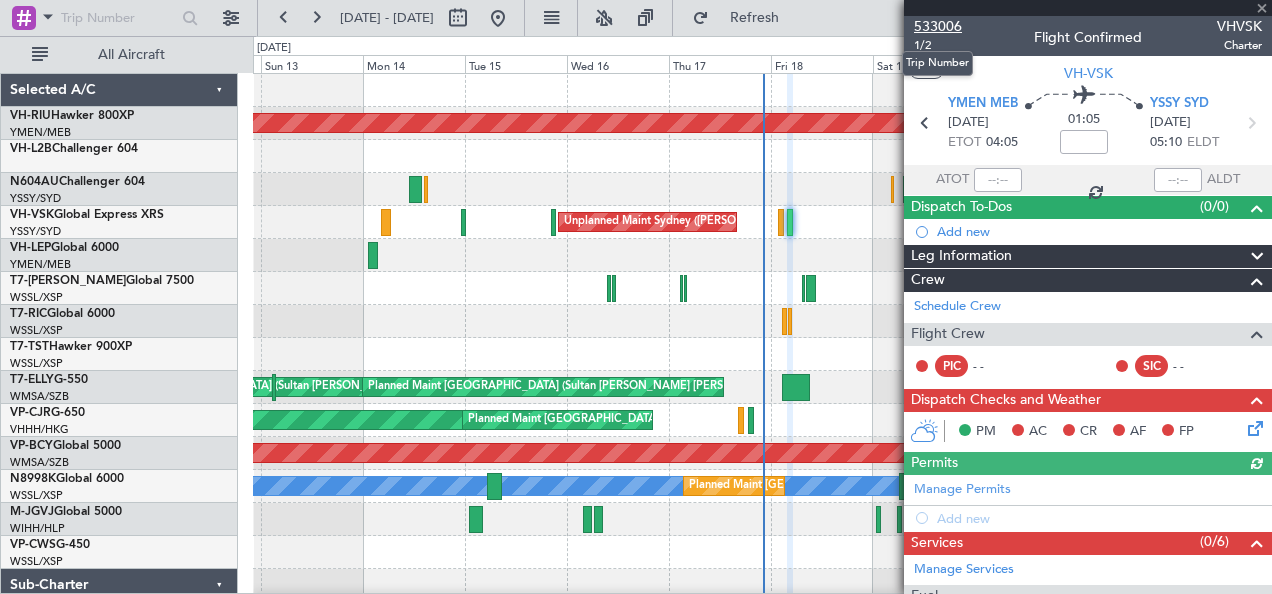 click on "533006" at bounding box center (938, 26) 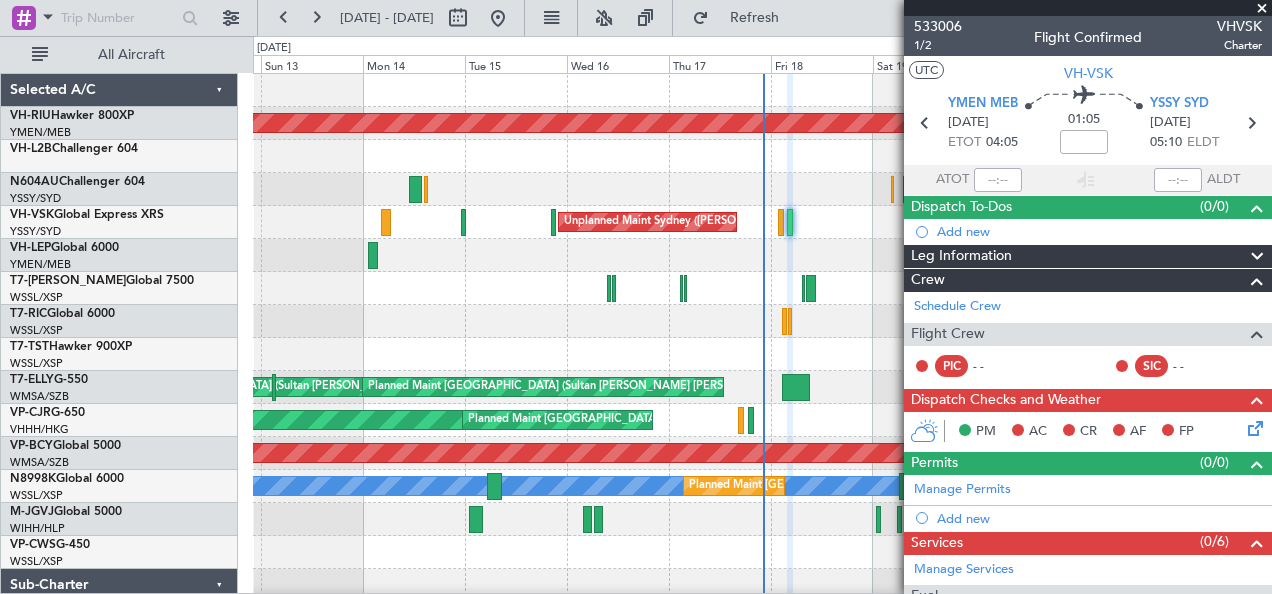click at bounding box center (1262, 9) 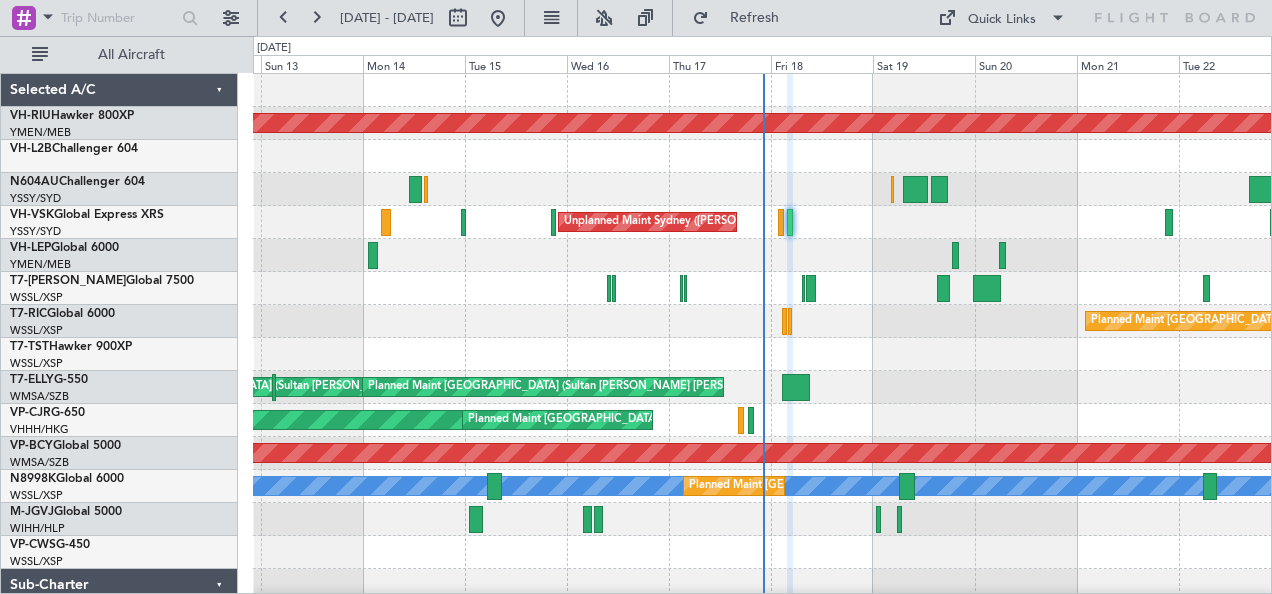 type on "0" 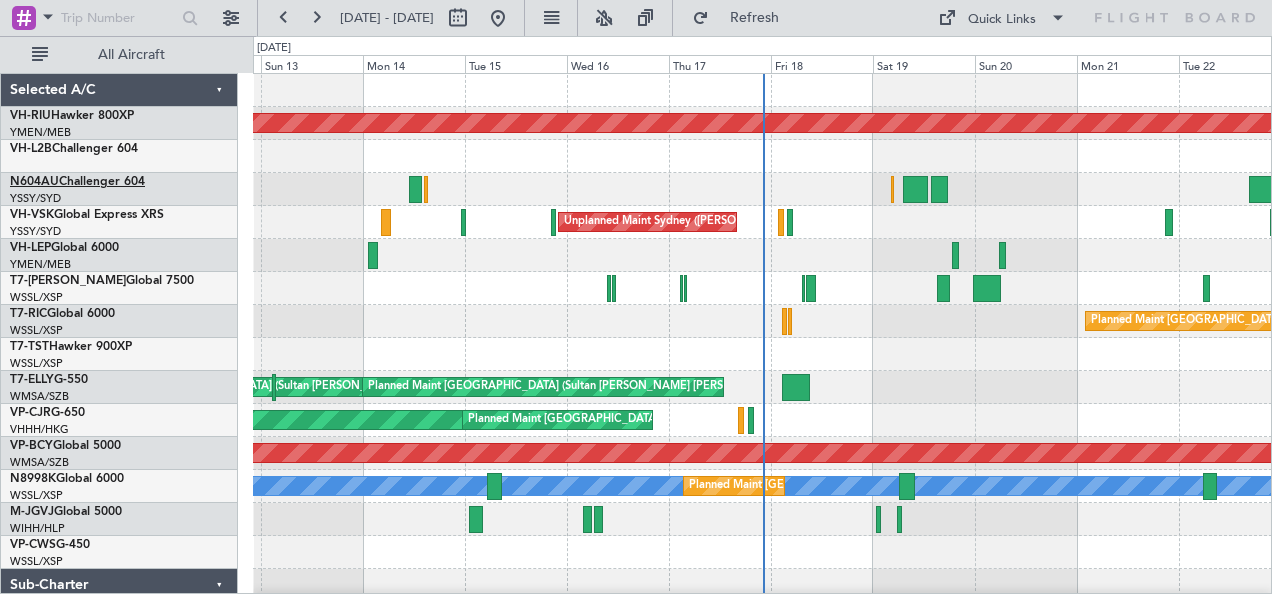 click on "N604AU  Challenger 604" 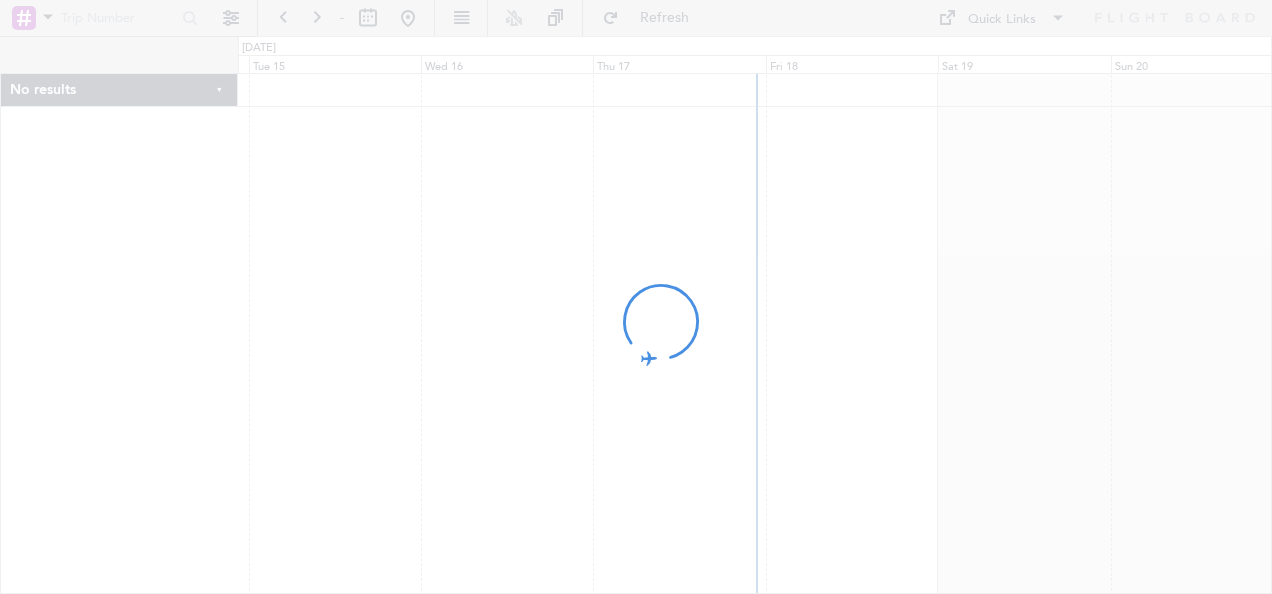 scroll, scrollTop: 0, scrollLeft: 0, axis: both 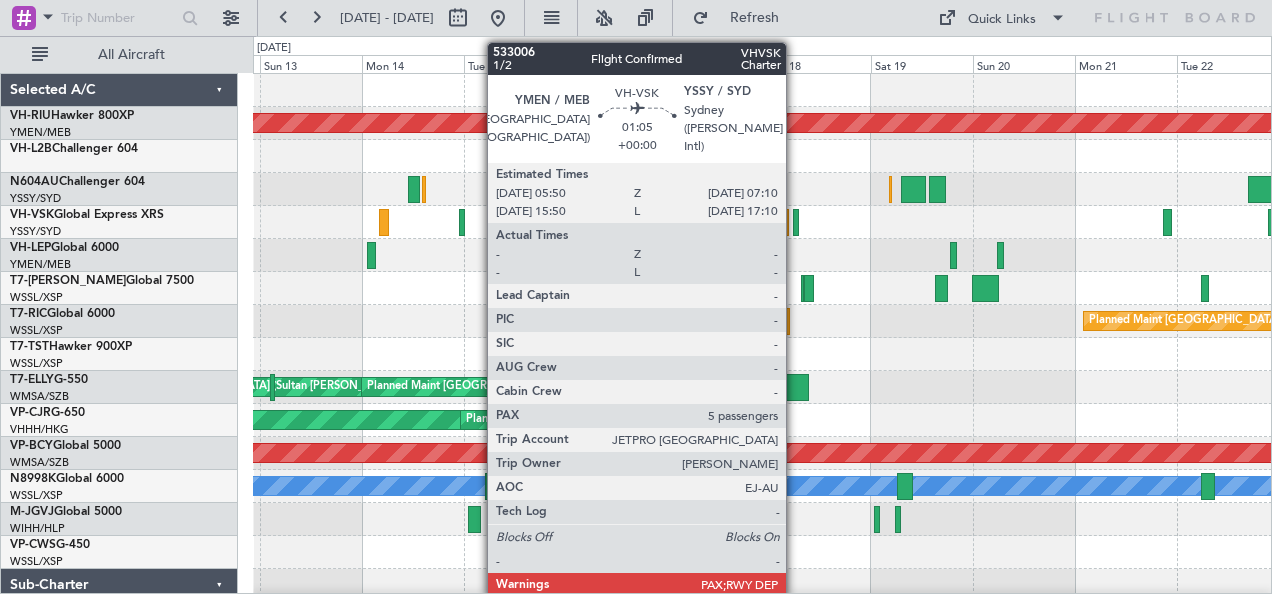 click 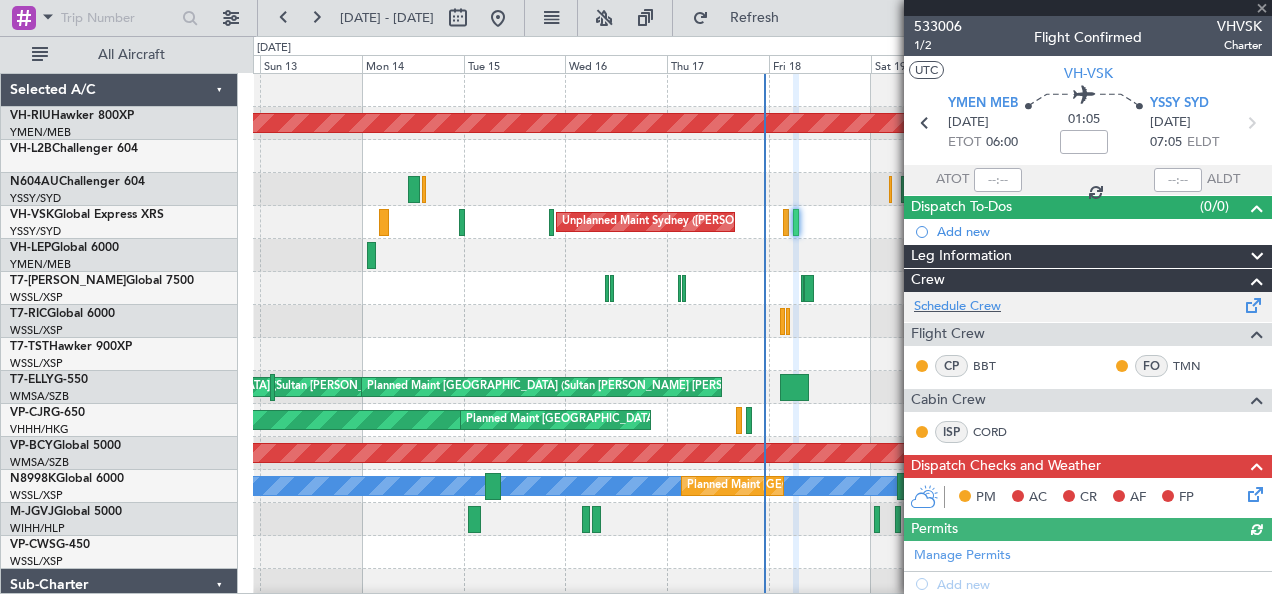 scroll, scrollTop: 354, scrollLeft: 0, axis: vertical 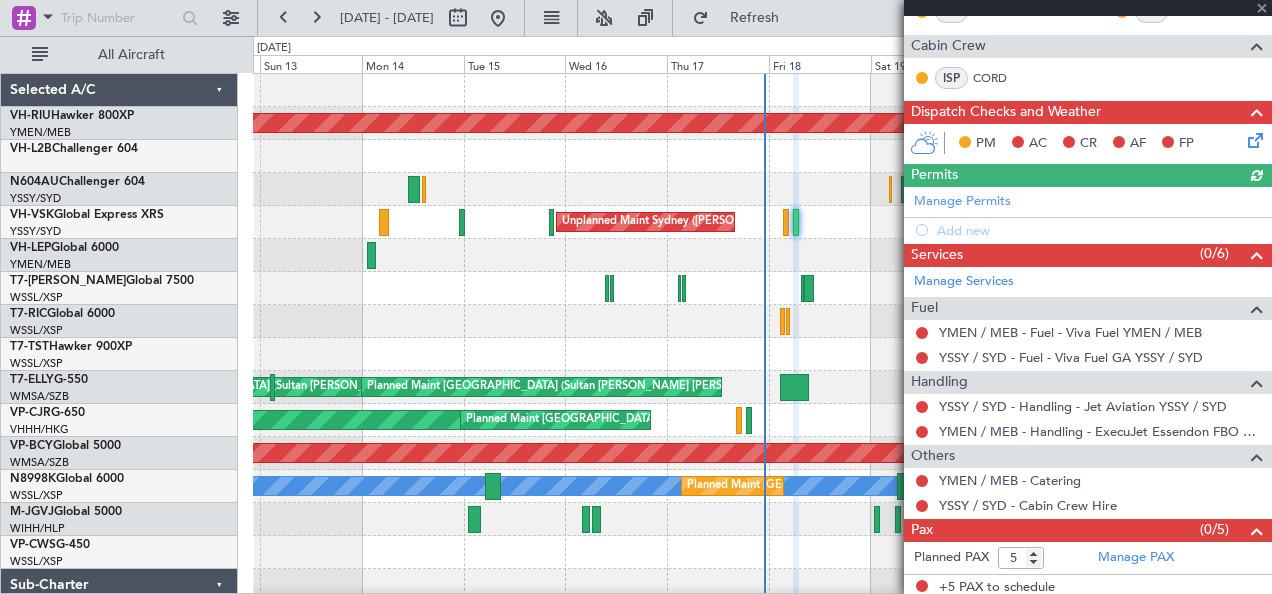 click at bounding box center [1088, 8] 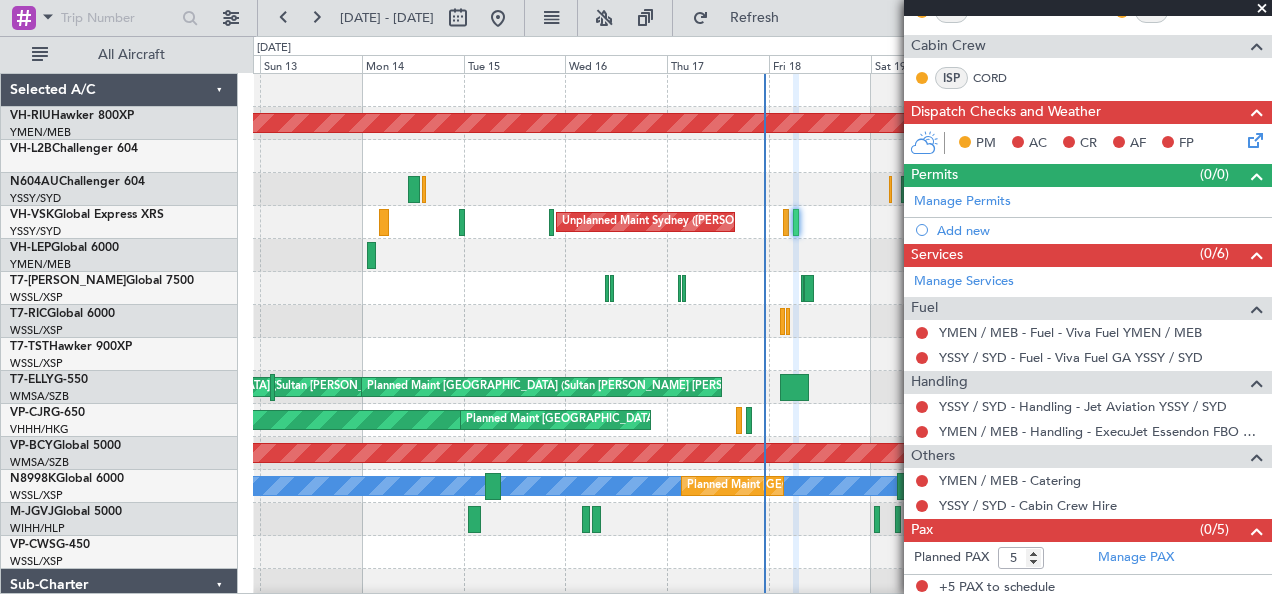 click at bounding box center [1262, 9] 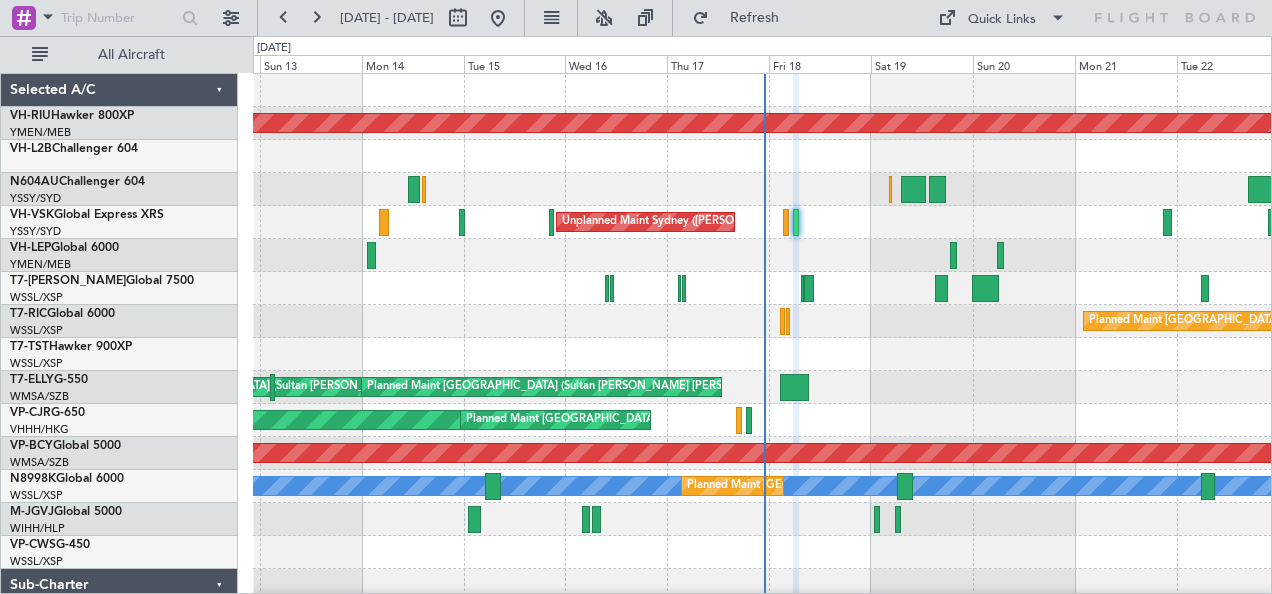 type on "0" 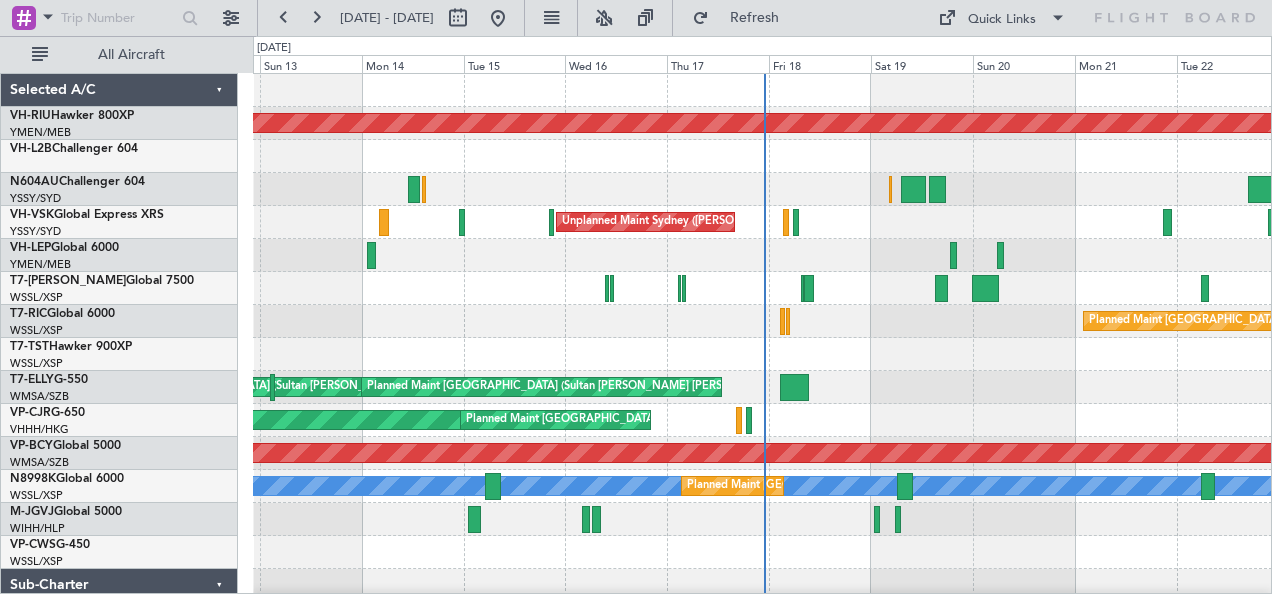 scroll, scrollTop: 0, scrollLeft: 0, axis: both 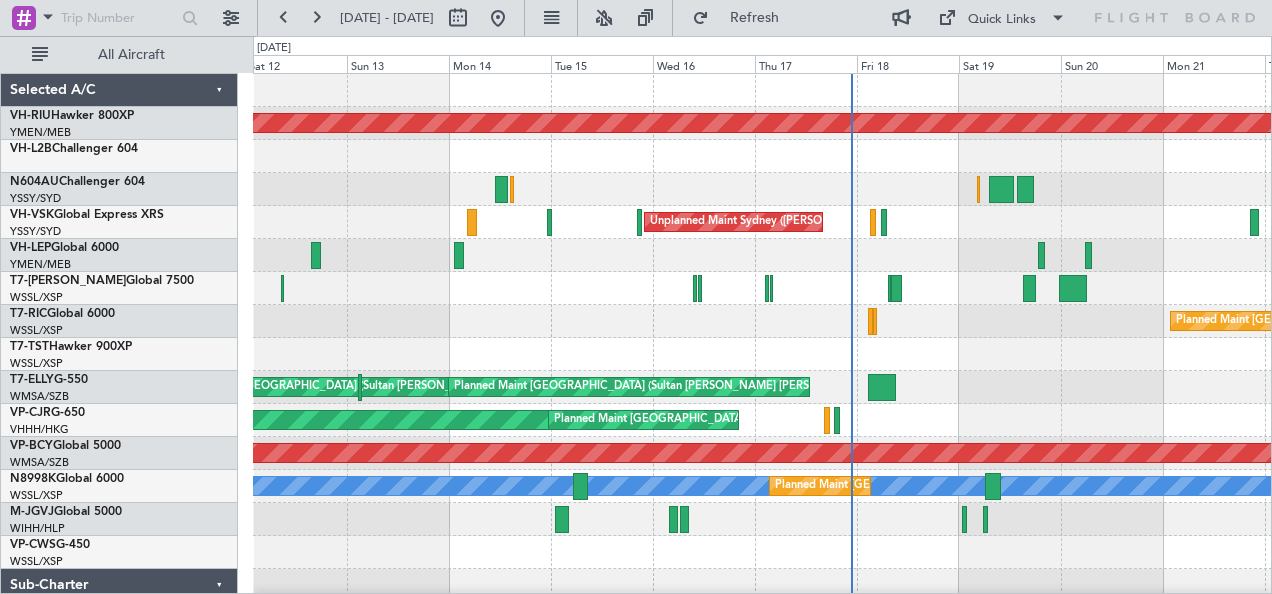 click on "Planned Maint [GEOGRAPHIC_DATA] ([GEOGRAPHIC_DATA])
Unplanned Maint Sydney ([PERSON_NAME] Intl)
Unplanned Maint Sydney ([PERSON_NAME] Intl)
Planned Maint [GEOGRAPHIC_DATA] (Seletar)
Planned Maint [GEOGRAPHIC_DATA] (Seletar)
[PERSON_NAME] (Sultan [PERSON_NAME] [PERSON_NAME] - Subang)
[PERSON_NAME] (Sultan [PERSON_NAME] [PERSON_NAME] - Subang)
Planned Maint [GEOGRAPHIC_DATA] (Sultan [PERSON_NAME] [PERSON_NAME] - Subang)
Planned Maint [GEOGRAPHIC_DATA] (Sultan [PERSON_NAME] [PERSON_NAME] - Subang)
Planned Maint [GEOGRAPHIC_DATA] (Sultan [PERSON_NAME] [PERSON_NAME] - Subang)
[PERSON_NAME] San [PERSON_NAME] (Mineta [GEOGRAPHIC_DATA][PERSON_NAME])
[GEOGRAPHIC_DATA][PERSON_NAME] (Mineta [GEOGRAPHIC_DATA][PERSON_NAME])
Planned Maint [GEOGRAPHIC_DATA] (Seletar)
[PERSON_NAME]
Planned Maint [GEOGRAPHIC_DATA] (Seletar)" 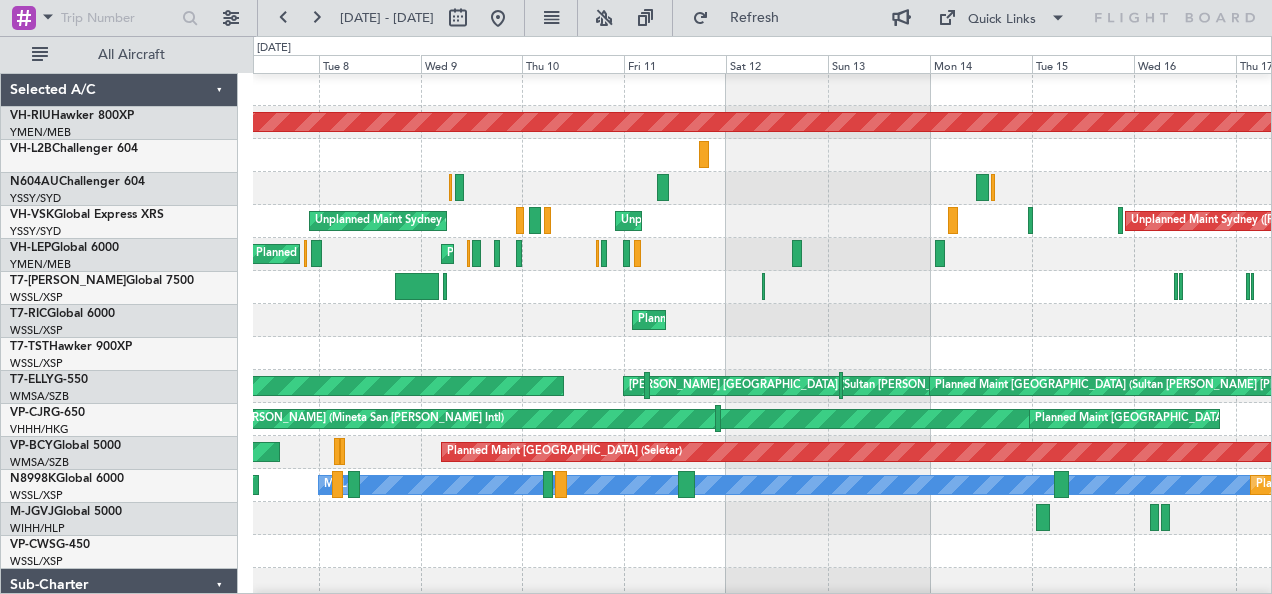 click 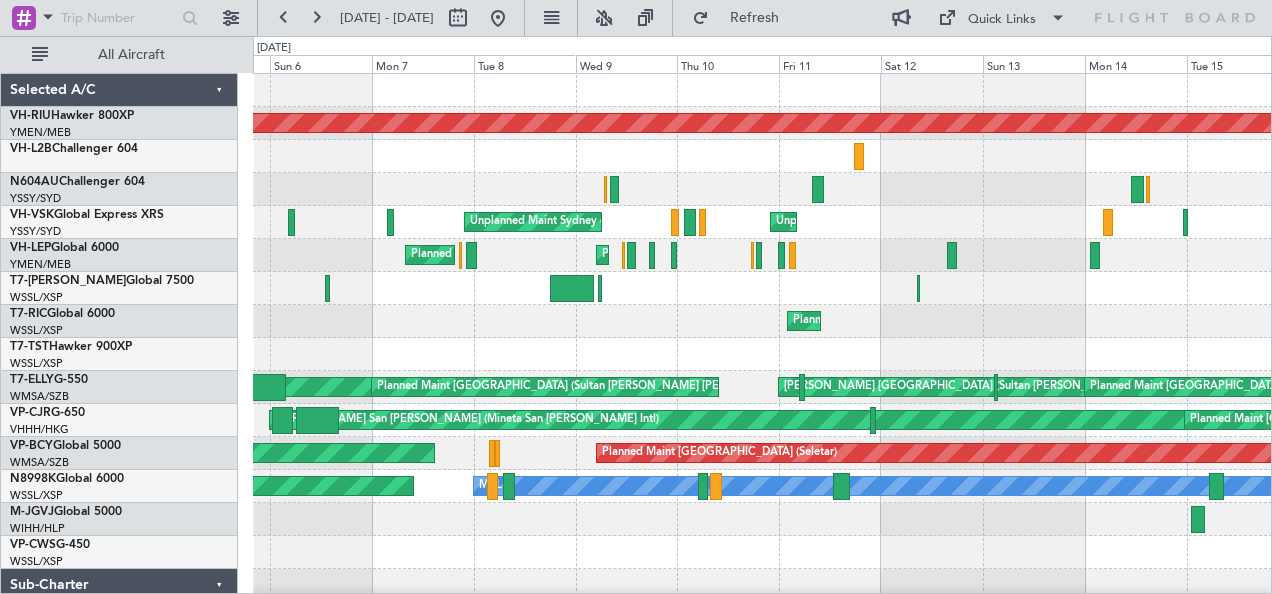 click 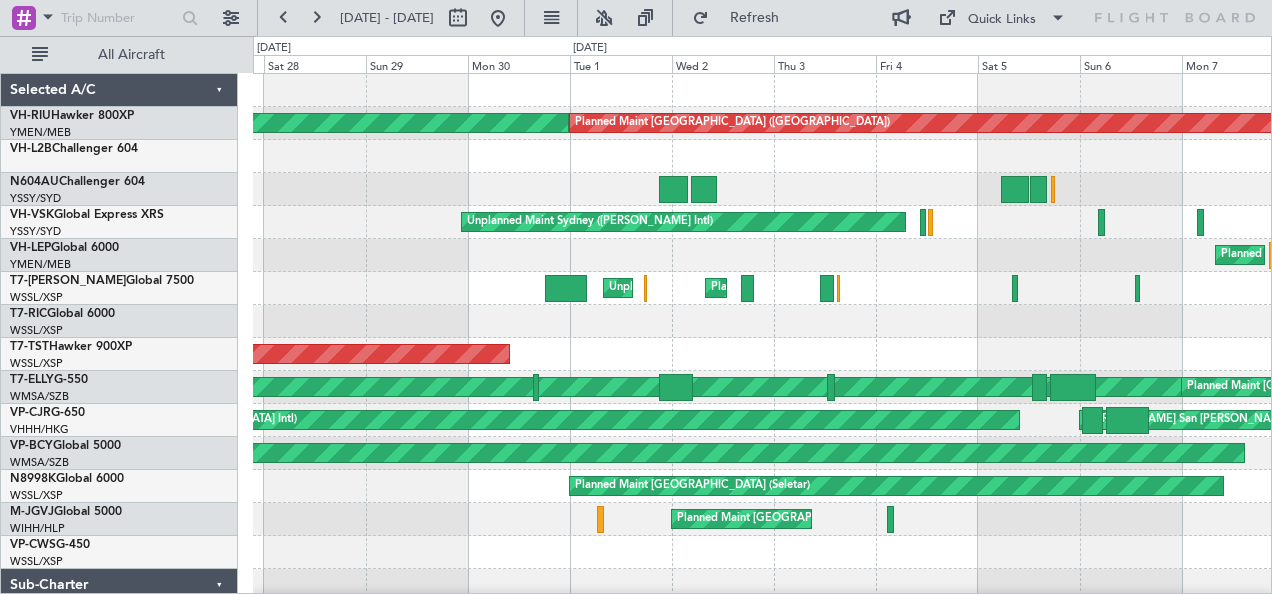 scroll, scrollTop: 0, scrollLeft: 0, axis: both 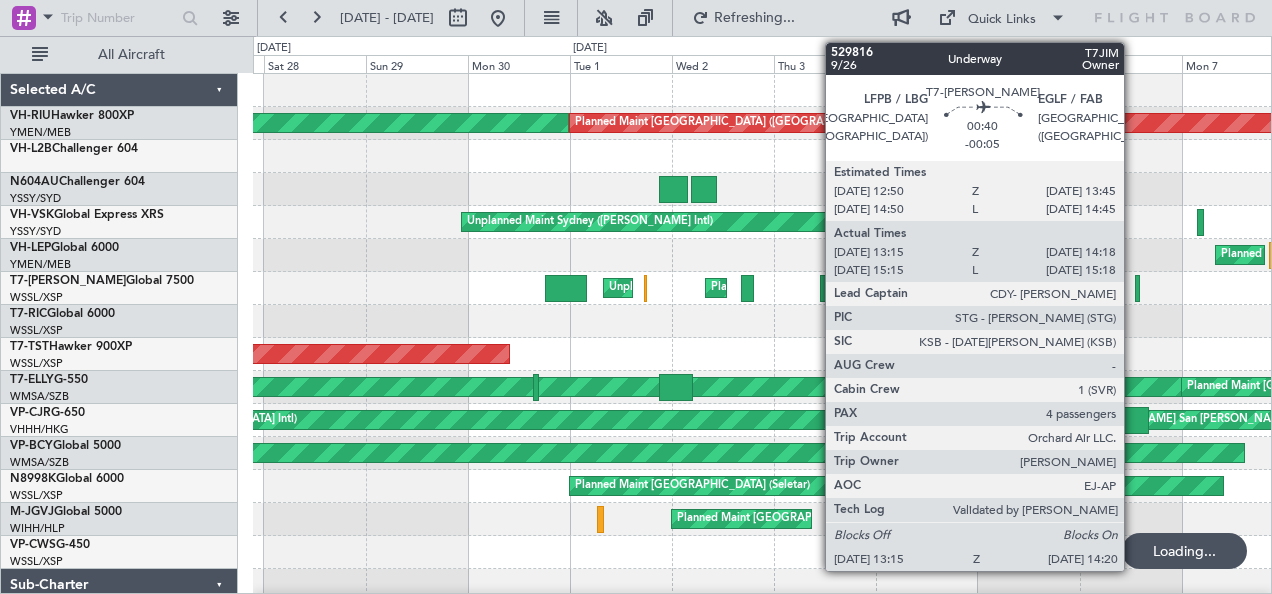 click on "[DATE] - [DATE]  Refreshing... Quick Links All Aircraft
Planned Maint [GEOGRAPHIC_DATA] ([GEOGRAPHIC_DATA])
Planned Maint [GEOGRAPHIC_DATA] ([GEOGRAPHIC_DATA])
Unplanned Maint Sydney ([PERSON_NAME] Intl)
Unplanned Maint Sydney ([PERSON_NAME] Intl)
Planned Maint Camarillo
Planned Maint [US_STATE][GEOGRAPHIC_DATA] ([PERSON_NAME] World)
Unplanned Maint [GEOGRAPHIC_DATA]
Planned Maint [GEOGRAPHIC_DATA] ([GEOGRAPHIC_DATA])
Planned Maint [GEOGRAPHIC_DATA] (Seletar)
Planned Maint [GEOGRAPHIC_DATA] (Sultan [PERSON_NAME] [PERSON_NAME] - Subang)
Planned Maint [GEOGRAPHIC_DATA] (Sultan [PERSON_NAME] [PERSON_NAME] - Subang)
[PERSON_NAME] San [PERSON_NAME] (Mineta [GEOGRAPHIC_DATA][PERSON_NAME])
Planned Maint [GEOGRAPHIC_DATA] ([GEOGRAPHIC_DATA])
Planned Maint [GEOGRAPHIC_DATA] (Seletar)
Planned Maint [GEOGRAPHIC_DATA] (Seletar)
Planned Maint [GEOGRAPHIC_DATA] (Seletar)
[PERSON_NAME]
Planned Maint Singapore (Seletar) 0" at bounding box center (636, 297) 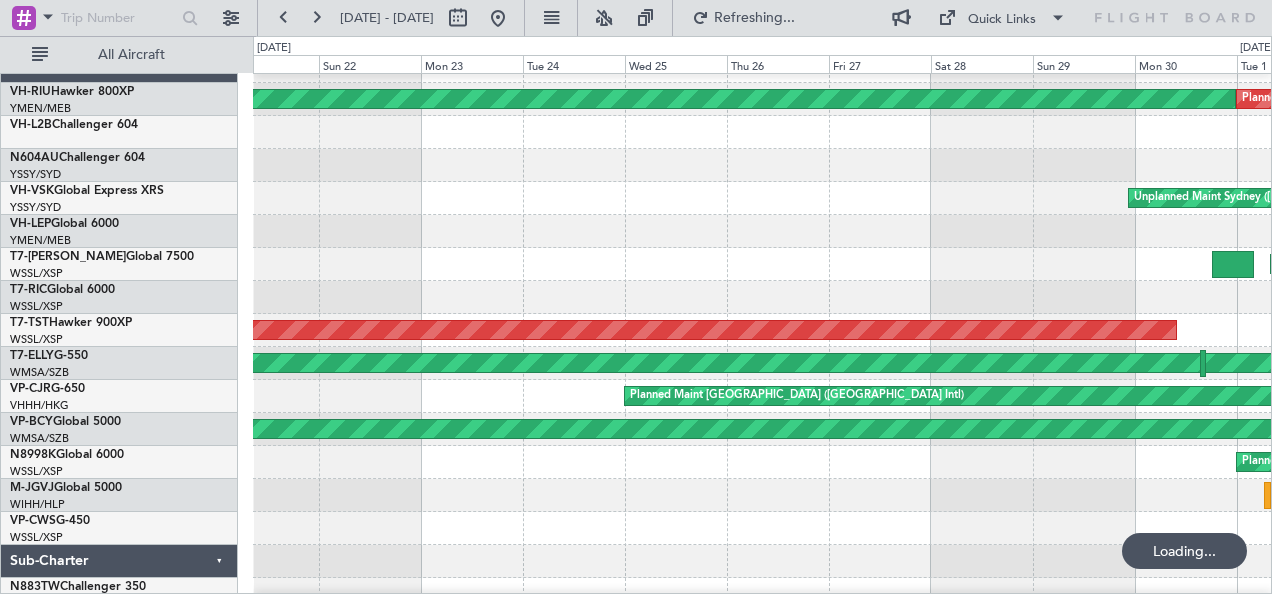 click on "[DATE] - [DATE]  Refreshing... Quick Links All Aircraft
Planned Maint [GEOGRAPHIC_DATA] ([GEOGRAPHIC_DATA])
Planned Maint [GEOGRAPHIC_DATA] ([GEOGRAPHIC_DATA])
Unplanned Maint Sydney ([PERSON_NAME] Intl)
Unplanned Maint [GEOGRAPHIC_DATA]
Planned Maint [GEOGRAPHIC_DATA] ([GEOGRAPHIC_DATA])
Planned Maint [GEOGRAPHIC_DATA] (Seletar)
Planned Maint [GEOGRAPHIC_DATA] (Sultan [PERSON_NAME] [PERSON_NAME] - Subang)
Planned Maint [GEOGRAPHIC_DATA] ([GEOGRAPHIC_DATA])
Planned Maint [GEOGRAPHIC_DATA] (Seletar)
Planned Maint [GEOGRAPHIC_DATA] (Seletar)
Planned Maint [GEOGRAPHIC_DATA] (Seletar)
Selected A/C
VH-RIU  Hawker 800XP
YMEN/MEB
[GEOGRAPHIC_DATA] ([GEOGRAPHIC_DATA])
VH-L2B  Challenger 604
N604AU  Challenger 604
[GEOGRAPHIC_DATA]/SYD
0" at bounding box center [636, 297] 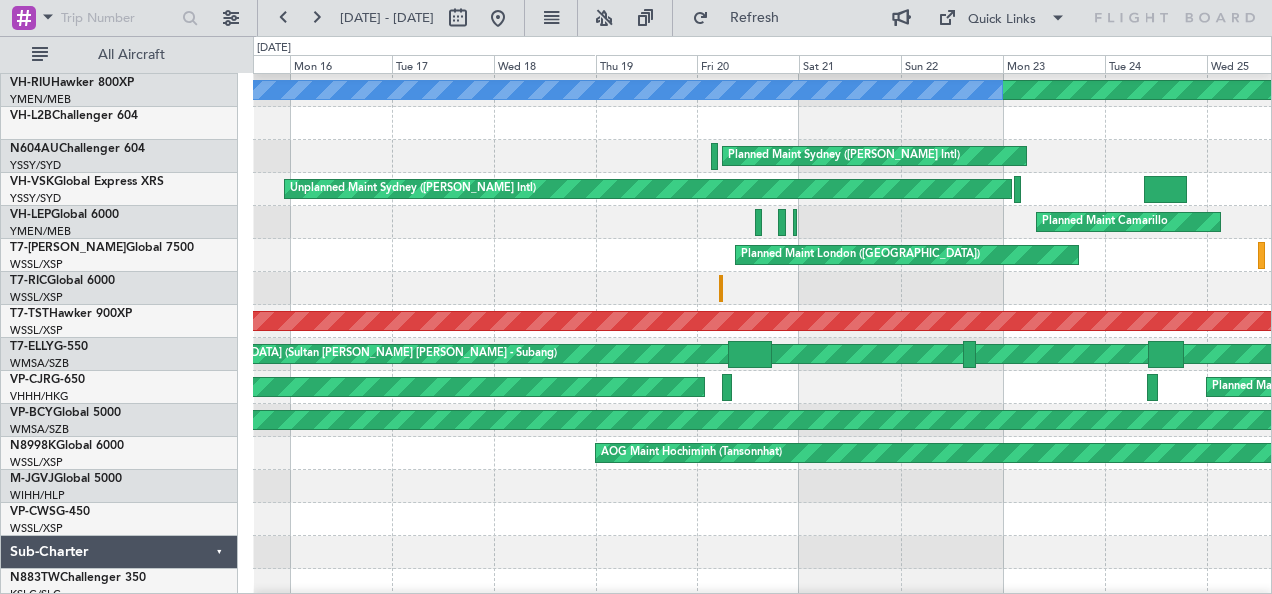 click on "[DATE] - [DATE]  Refresh Quick Links All Aircraft
Planned Maint [GEOGRAPHIC_DATA] ([GEOGRAPHIC_DATA])
No Crew
Planned Maint Sydney ([PERSON_NAME] Intl)
Unplanned Maint Sydney ([PERSON_NAME] Intl)
Planned Maint Camarillo
Planned Maint [GEOGRAPHIC_DATA] ([GEOGRAPHIC_DATA])
AOG Maint [GEOGRAPHIC_DATA] ([GEOGRAPHIC_DATA])
Planned Maint [GEOGRAPHIC_DATA] (Seletar)
Planned Maint [GEOGRAPHIC_DATA] (Sultan [PERSON_NAME] [PERSON_NAME] - Subang)
Planned Maint [GEOGRAPHIC_DATA] ([GEOGRAPHIC_DATA])
Planned Maint [GEOGRAPHIC_DATA] ([GEOGRAPHIC_DATA])
Planned Maint [GEOGRAPHIC_DATA] (Seletar)
AOG Maint Hochiminh ([GEOGRAPHIC_DATA])
Selected A/C
VH-RIU  Hawker 800XP
YMEN/MEB
[GEOGRAPHIC_DATA] ([GEOGRAPHIC_DATA])
VH-L2B  Challenger 604" at bounding box center [636, 297] 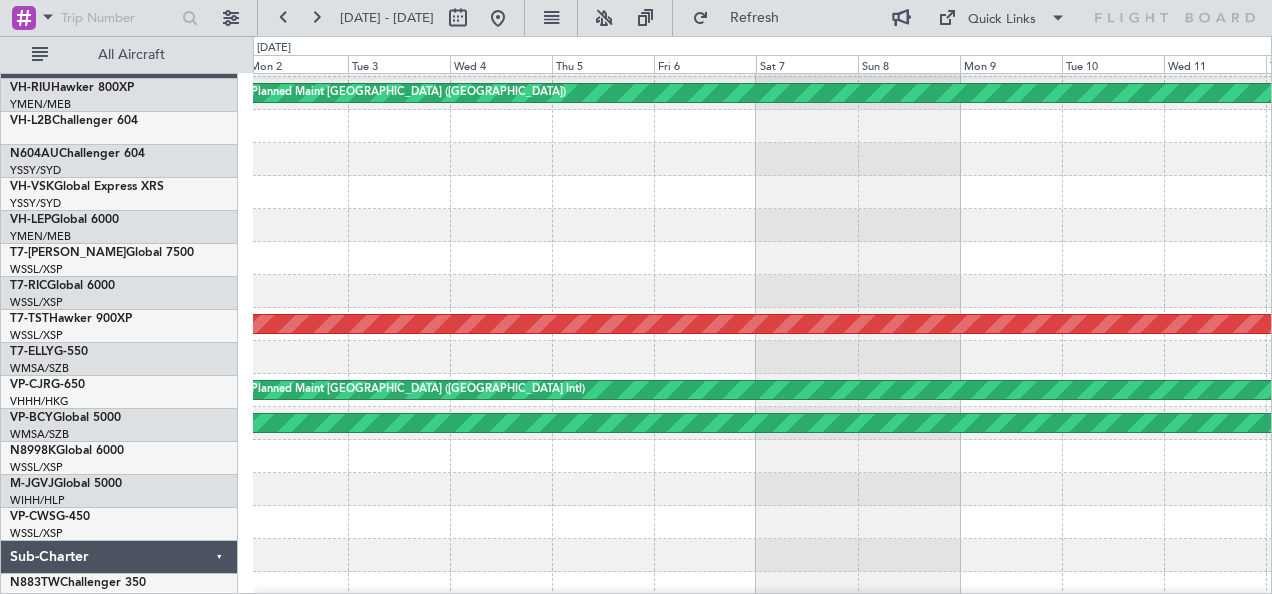 click on "[DATE] - [DATE]  Refresh Quick Links All Aircraft
Planned Maint [GEOGRAPHIC_DATA] ([GEOGRAPHIC_DATA])
No Crew
Planned Maint [GEOGRAPHIC_DATA] (Seletar)
Planned Maint [GEOGRAPHIC_DATA] (Sultan [PERSON_NAME] [PERSON_NAME] - Subang)
Planned Maint [GEOGRAPHIC_DATA] ([GEOGRAPHIC_DATA])
Planned Maint [GEOGRAPHIC_DATA] (Seletar)
Selected A/C
VH-RIU  Hawker 800XP
YMEN/MEB
[GEOGRAPHIC_DATA] ([GEOGRAPHIC_DATA])
VH-L2B  Challenger 604
N604AU  Challenger 604
YSSY/SYD
[GEOGRAPHIC_DATA] ([PERSON_NAME] Intl)
VH-VSK  Global Express XRS
YSSY/SYD
[GEOGRAPHIC_DATA] ([PERSON_NAME] Intl)
VH-LEP  Global 6000
YMEN/MEB
0" at bounding box center (636, 297) 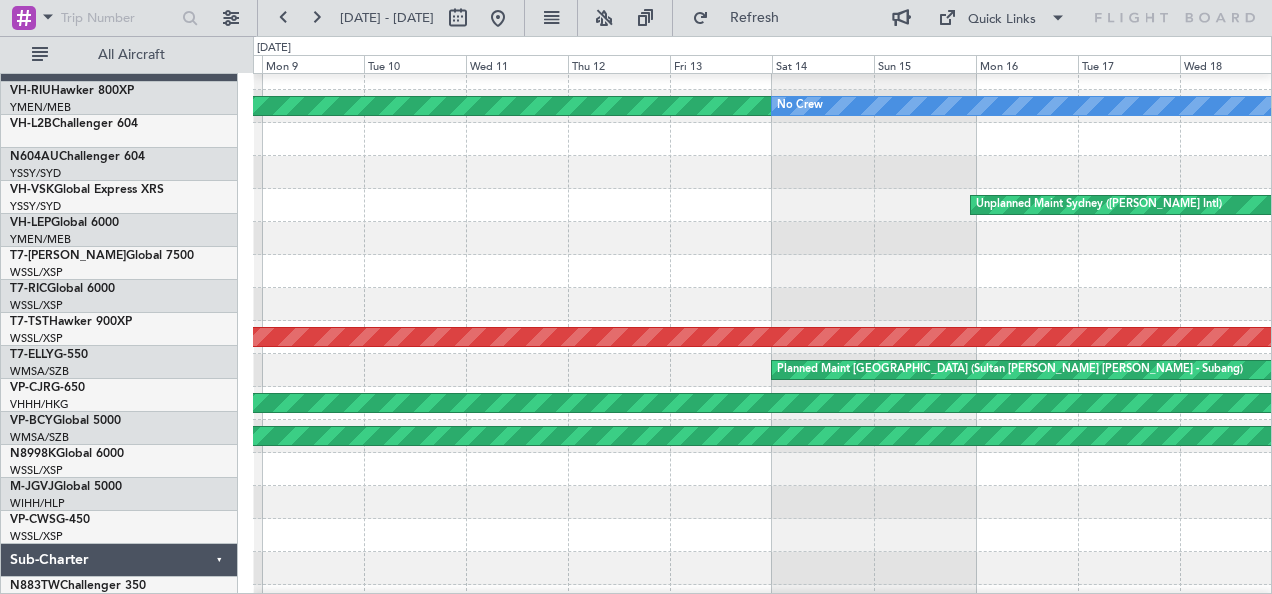 click 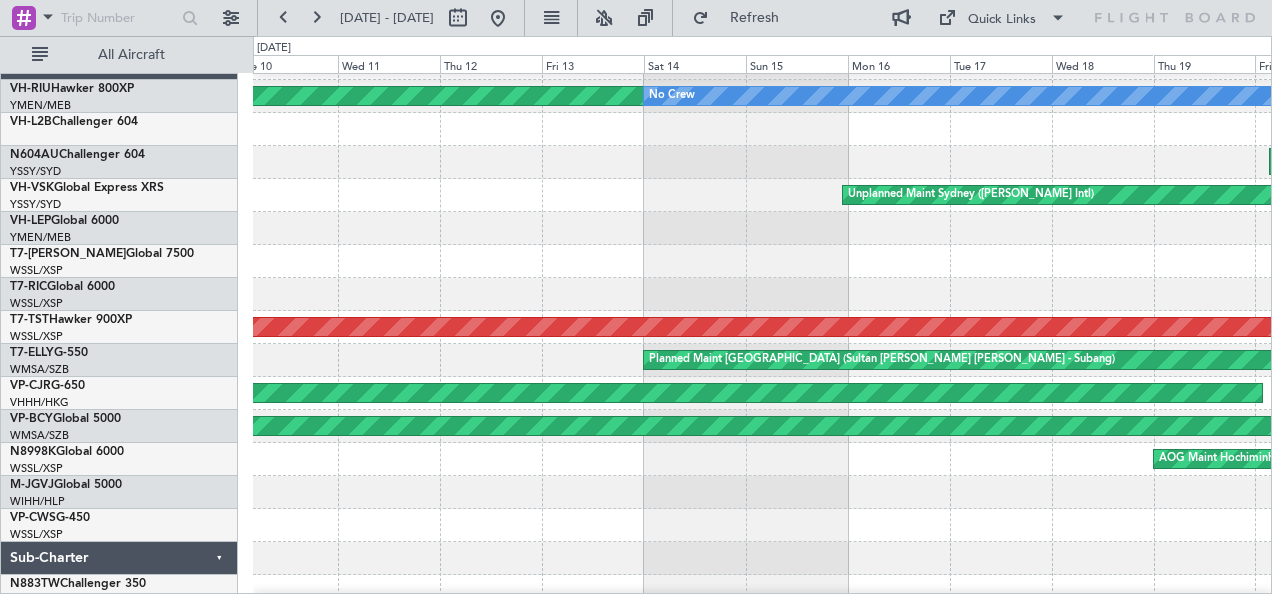 scroll, scrollTop: 39, scrollLeft: 0, axis: vertical 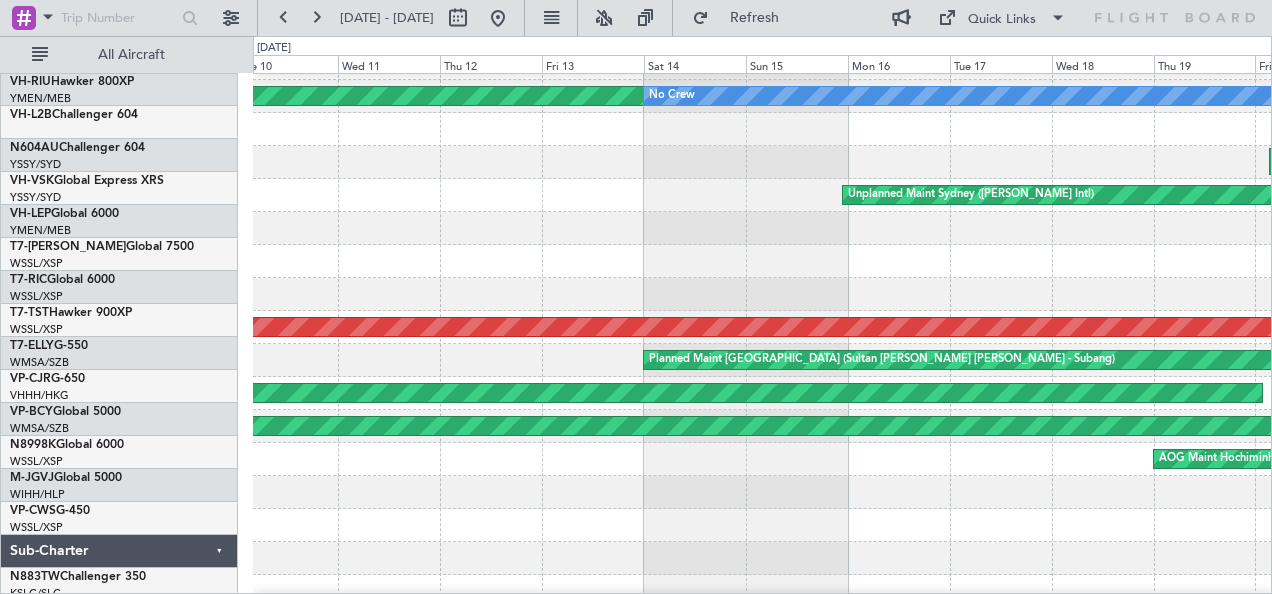 click on "Planned Maint [GEOGRAPHIC_DATA] ([GEOGRAPHIC_DATA])
No Crew
Planned Maint Sydney ([PERSON_NAME] Intl)
Unplanned Maint Sydney ([PERSON_NAME] Intl)
Planned Maint [GEOGRAPHIC_DATA] ([GEOGRAPHIC_DATA])
Planned Maint [GEOGRAPHIC_DATA] (Seletar)
Planned Maint [GEOGRAPHIC_DATA] (Sultan [PERSON_NAME] [PERSON_NAME] - Subang)
Planned Maint [GEOGRAPHIC_DATA] ([GEOGRAPHIC_DATA])
Planned Maint [GEOGRAPHIC_DATA] (Seletar)
AOG Maint Hochiminh ([GEOGRAPHIC_DATA])
Selected A/C
VH-RIU  Hawker 800XP
YMEN/MEB
[GEOGRAPHIC_DATA] ([GEOGRAPHIC_DATA])
VH-L2B  Challenger 604
N604AU  Challenger 604
YSSY/SYD
[GEOGRAPHIC_DATA] ([PERSON_NAME] Intl)
VH-VSK  Global Express XRS" 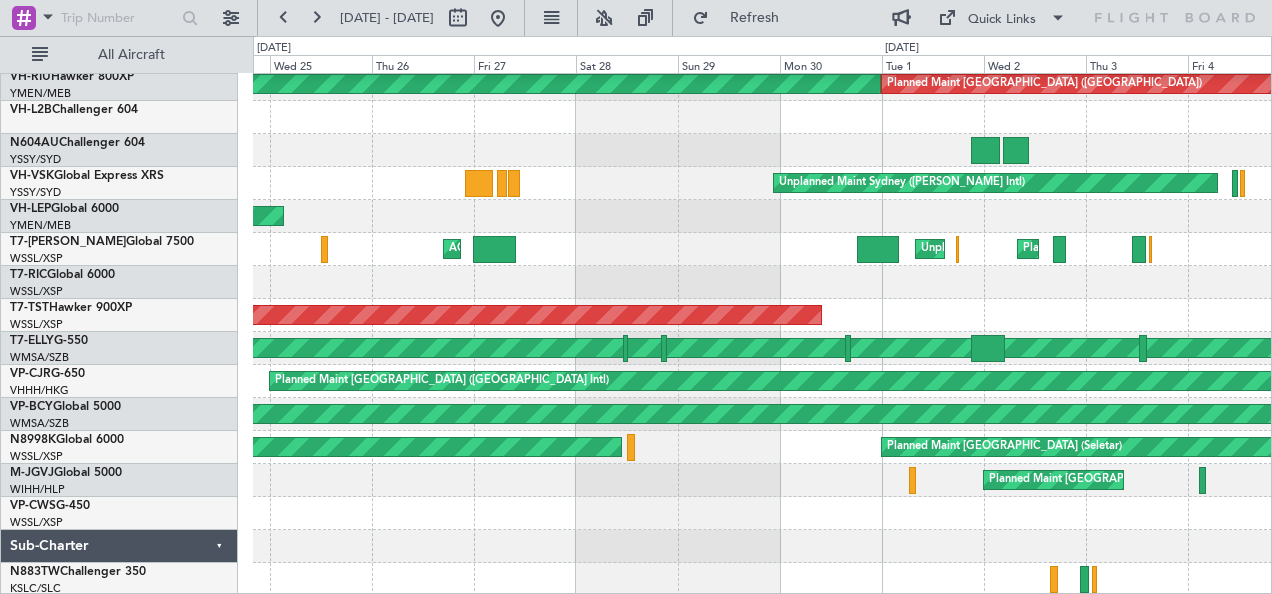 click on "AOG Maint London ([GEOGRAPHIC_DATA])
Unplanned Maint [GEOGRAPHIC_DATA]
Planned Maint [GEOGRAPHIC_DATA] ([GEOGRAPHIC_DATA])
Planned Maint [GEOGRAPHIC_DATA] ([GEOGRAPHIC_DATA])" 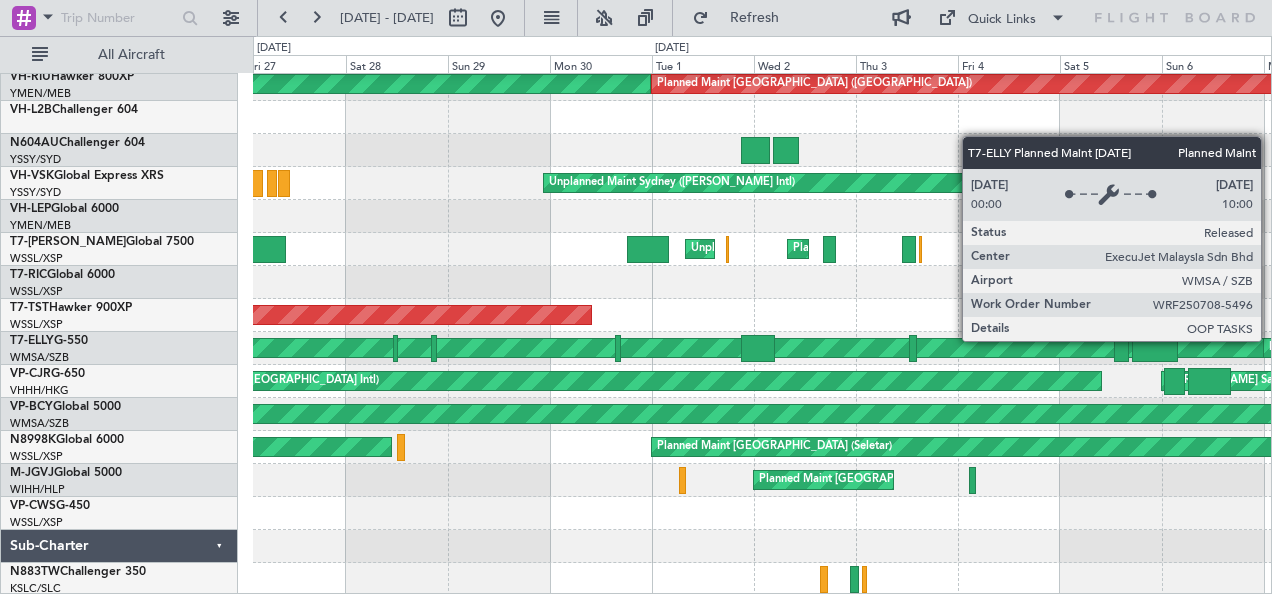 click on "Planned Maint [GEOGRAPHIC_DATA] (Seletar)" 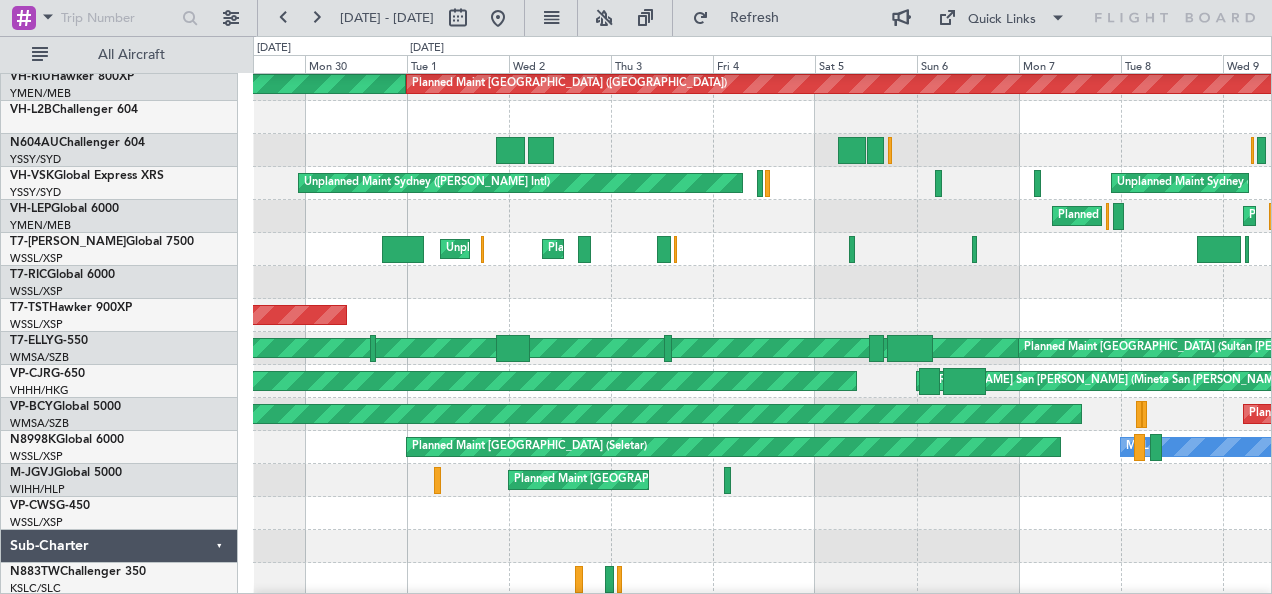 click on "Planned Maint [GEOGRAPHIC_DATA] (Seletar)" 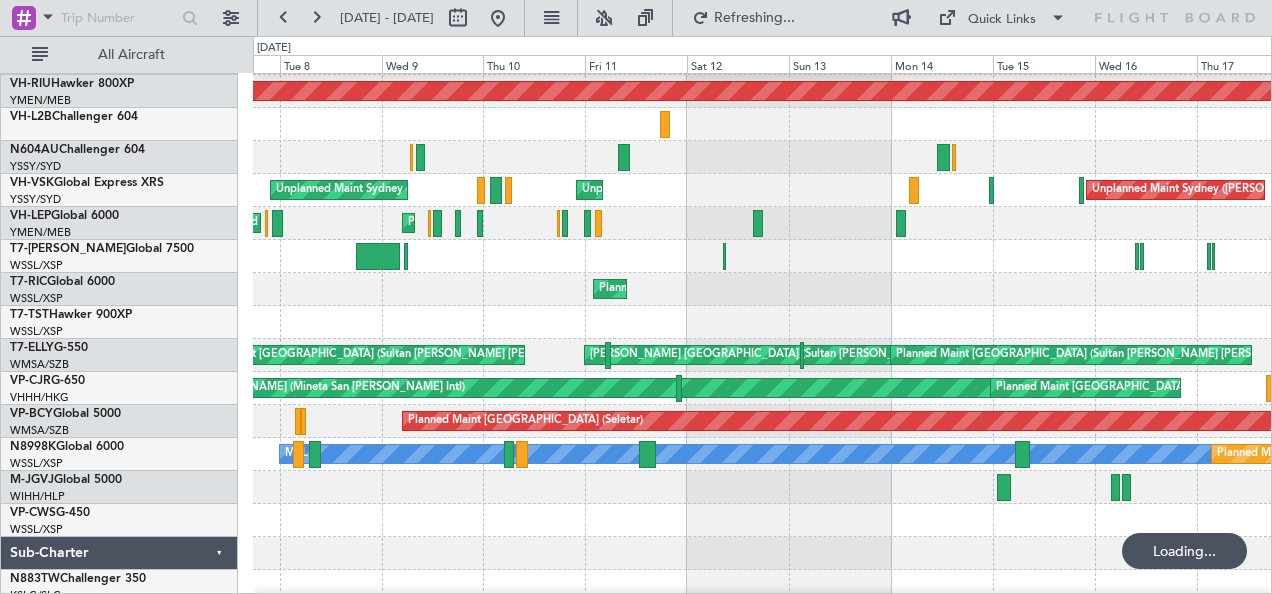click on "Planned Maint [GEOGRAPHIC_DATA] ([GEOGRAPHIC_DATA])
Unplanned Maint Sydney ([PERSON_NAME] Intl)
Unplanned Maint Sydney ([PERSON_NAME] Intl)
Unplanned Maint Sydney ([PERSON_NAME] Intl)
Planned Maint [US_STATE][GEOGRAPHIC_DATA] ([PERSON_NAME] World)
Planned Maint Camarillo
Planned Maint [GEOGRAPHIC_DATA] (Seletar)
Planned Maint [GEOGRAPHIC_DATA] (Sultan [PERSON_NAME] [PERSON_NAME] - Subang)
Planned Maint [GEOGRAPHIC_DATA] (Sultan [PERSON_NAME] [PERSON_NAME] - Subang)
[PERSON_NAME] (Sultan [PERSON_NAME] [PERSON_NAME] - Subang)
[PERSON_NAME] (Sultan [PERSON_NAME] [PERSON_NAME] - Subang)
Planned Maint [GEOGRAPHIC_DATA] (Sultan [PERSON_NAME] [PERSON_NAME] - Subang)
[PERSON_NAME] San [PERSON_NAME] (Mineta [GEOGRAPHIC_DATA][PERSON_NAME])
[GEOGRAPHIC_DATA][PERSON_NAME] (Mineta [GEOGRAPHIC_DATA][PERSON_NAME])
Planned Maint [GEOGRAPHIC_DATA] ([GEOGRAPHIC_DATA])
Planned Maint [GEOGRAPHIC_DATA] (Seletar)
Planned Maint [GEOGRAPHIC_DATA] (Seletar)" 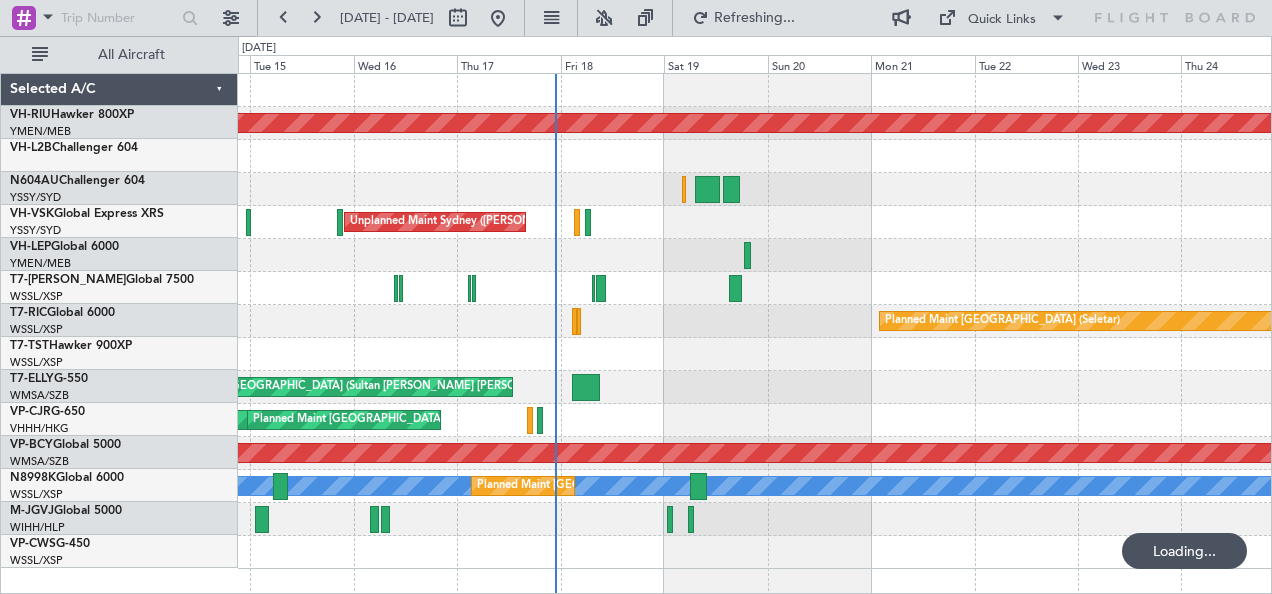 scroll, scrollTop: 0, scrollLeft: 0, axis: both 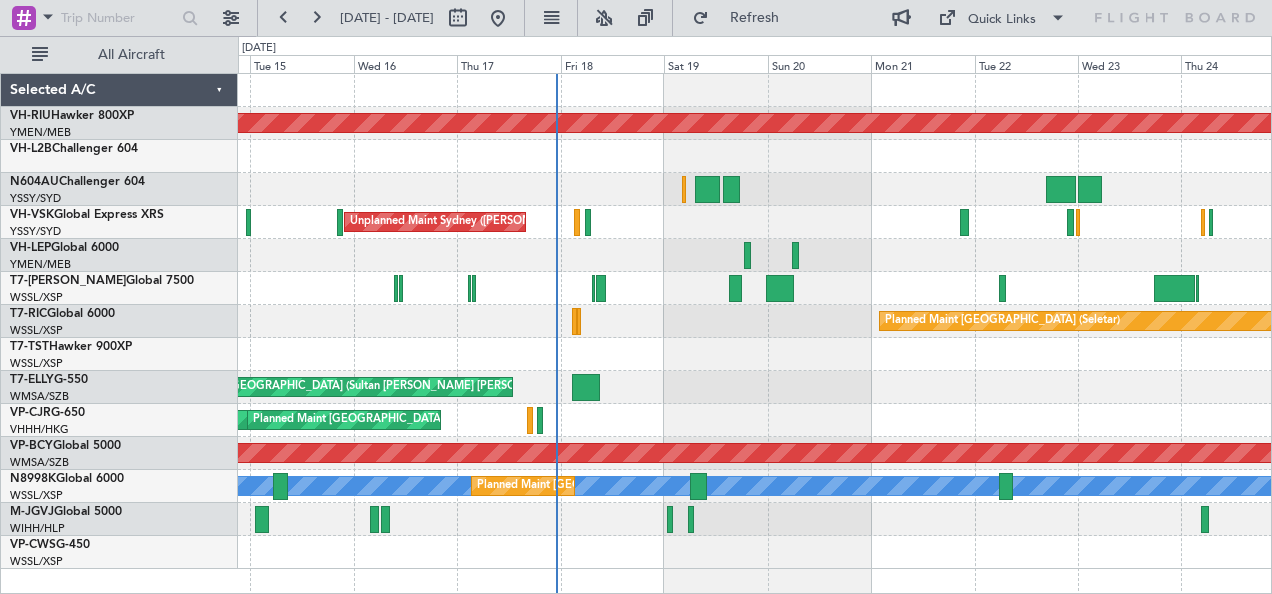 click on "Planned Maint [GEOGRAPHIC_DATA] ([GEOGRAPHIC_DATA])
Unplanned Maint Sydney ([PERSON_NAME] Intl)
Planned Maint [GEOGRAPHIC_DATA] (Seletar)
[PERSON_NAME] (Sultan [PERSON_NAME] [PERSON_NAME] - Subang)
[PERSON_NAME] (Sultan [PERSON_NAME] [PERSON_NAME] - Subang)
Planned Maint [GEOGRAPHIC_DATA] (Sultan [PERSON_NAME] [PERSON_NAME] - Subang)
[PERSON_NAME] San [PERSON_NAME] (Mineta [GEOGRAPHIC_DATA][PERSON_NAME])
[GEOGRAPHIC_DATA][PERSON_NAME] (Mineta [GEOGRAPHIC_DATA][PERSON_NAME])
Planned Maint [GEOGRAPHIC_DATA] (Seletar)
[PERSON_NAME]
Planned Maint [GEOGRAPHIC_DATA] (Seletar)" 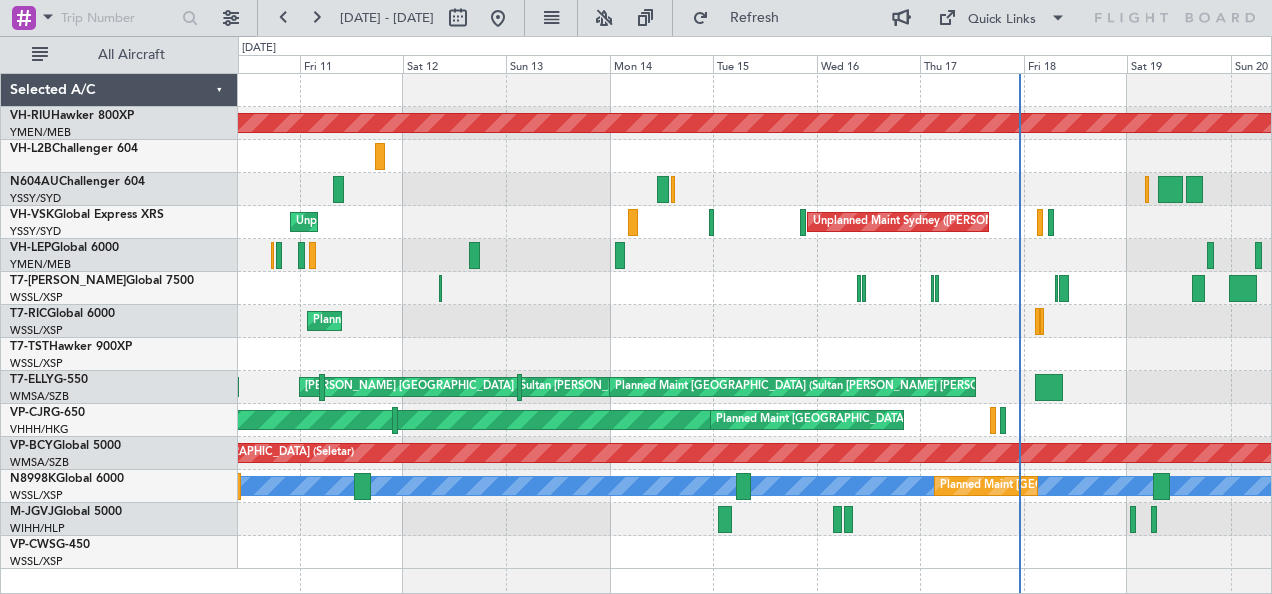click 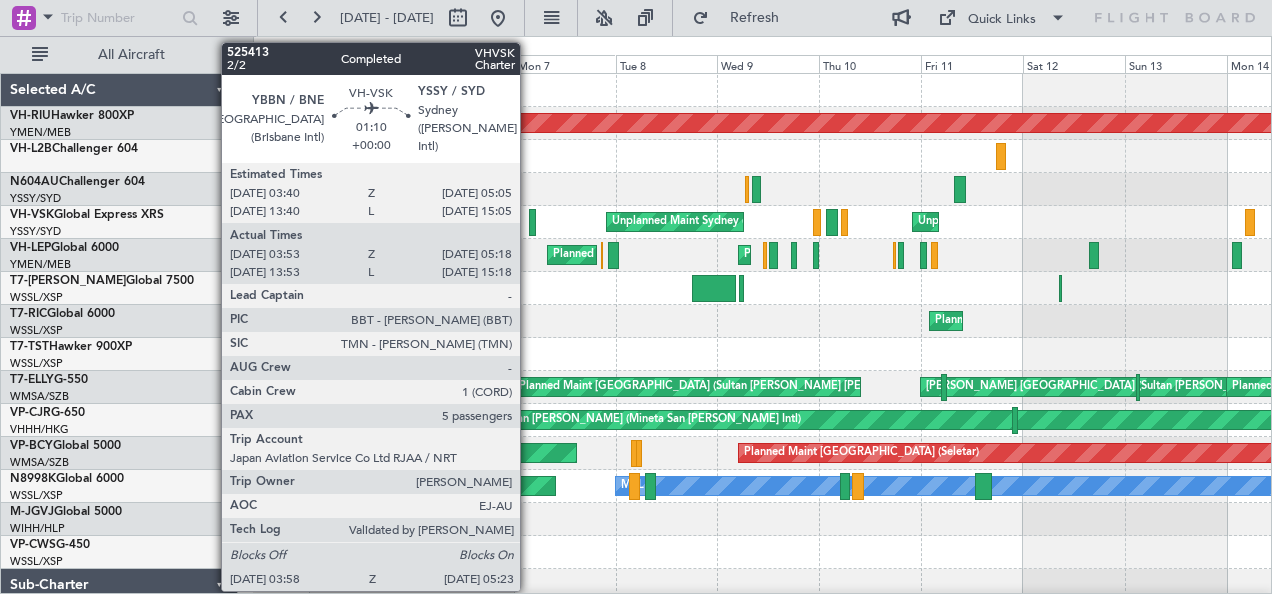 click 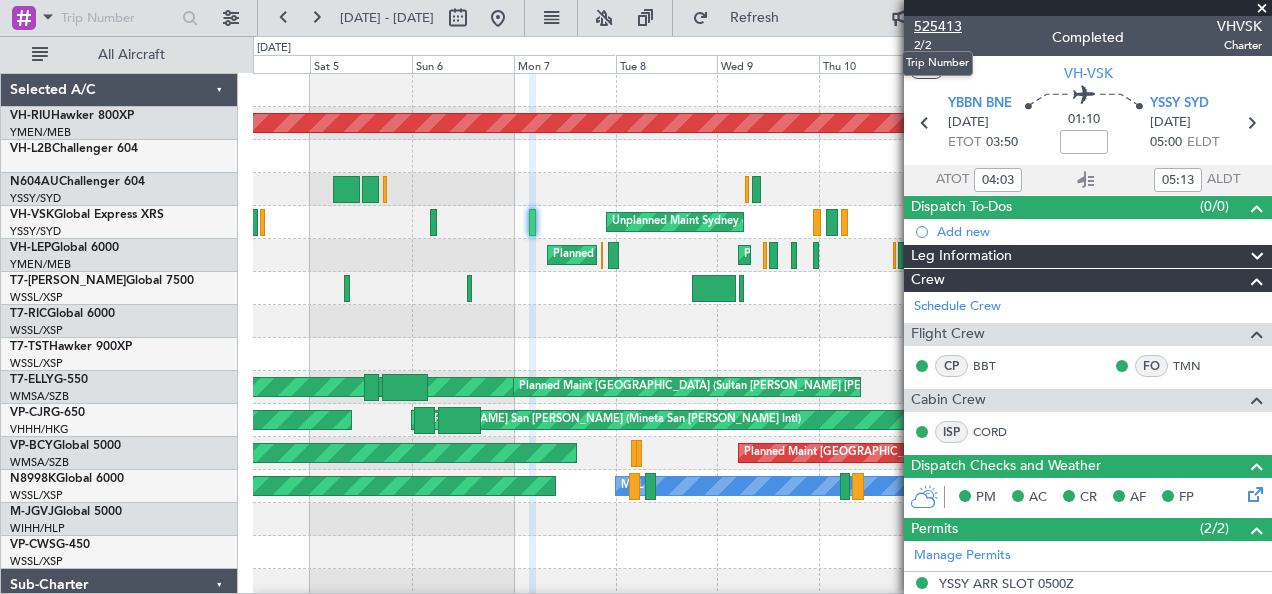 click on "525413" at bounding box center (938, 26) 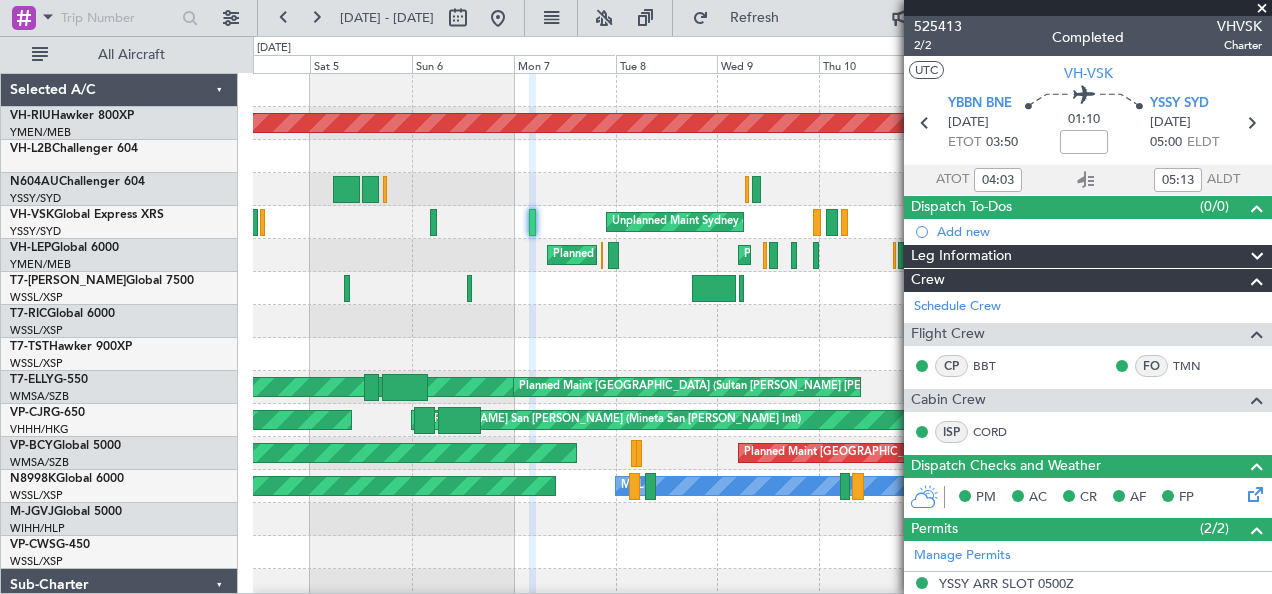 click at bounding box center [1262, 9] 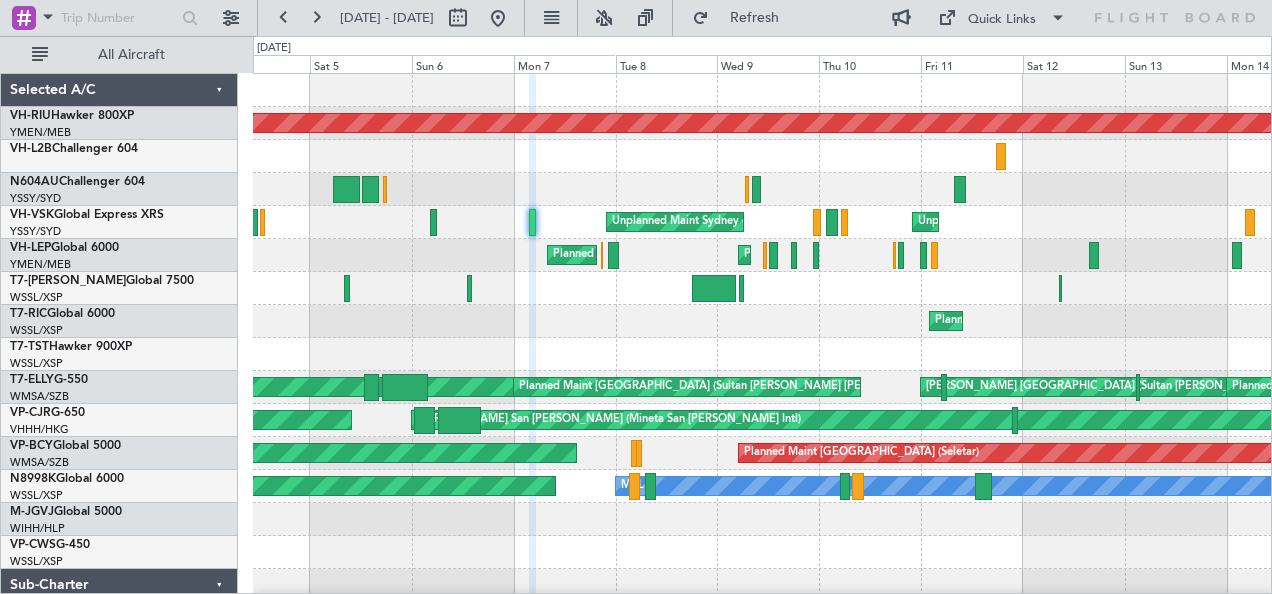 type on "0" 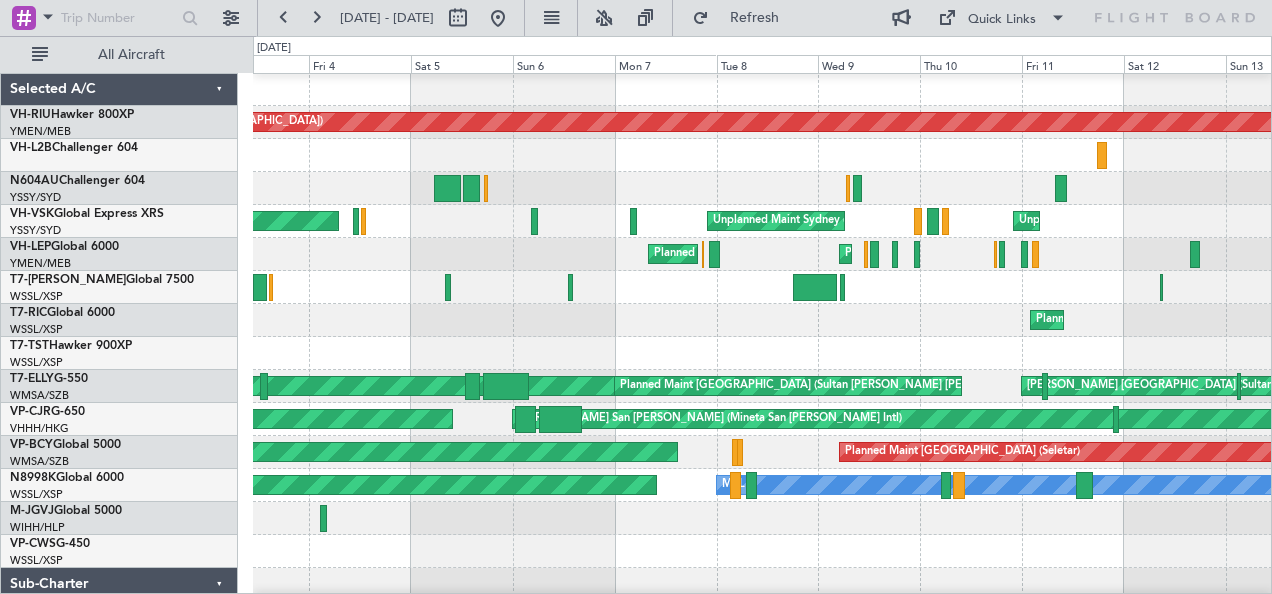 scroll, scrollTop: 8, scrollLeft: 0, axis: vertical 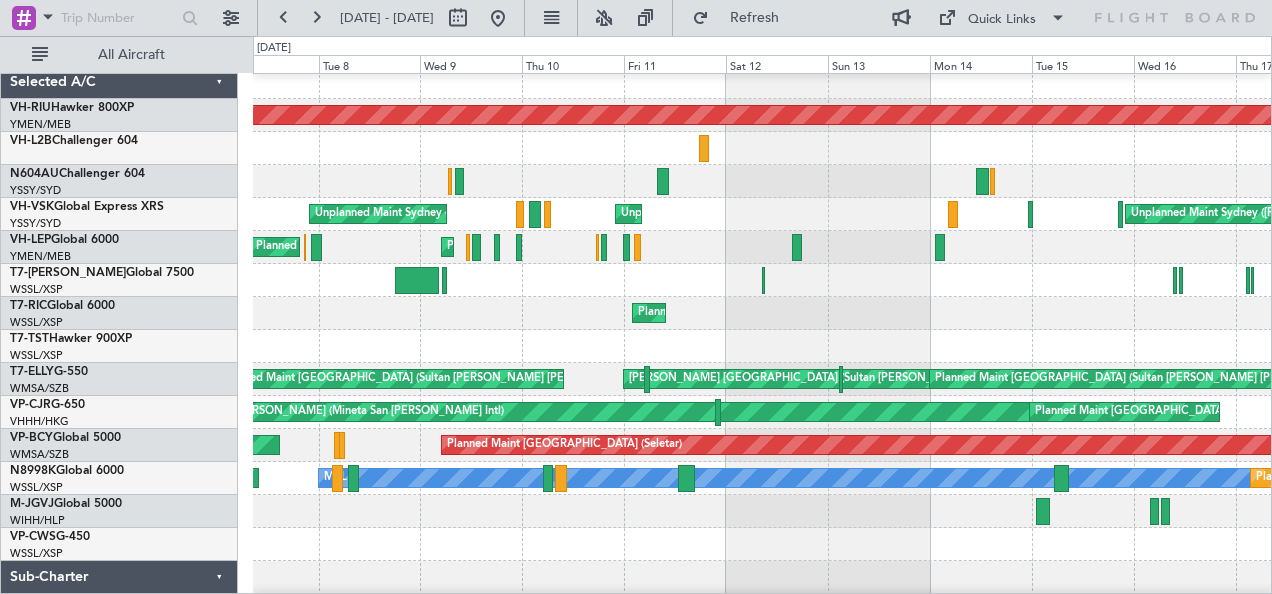 click 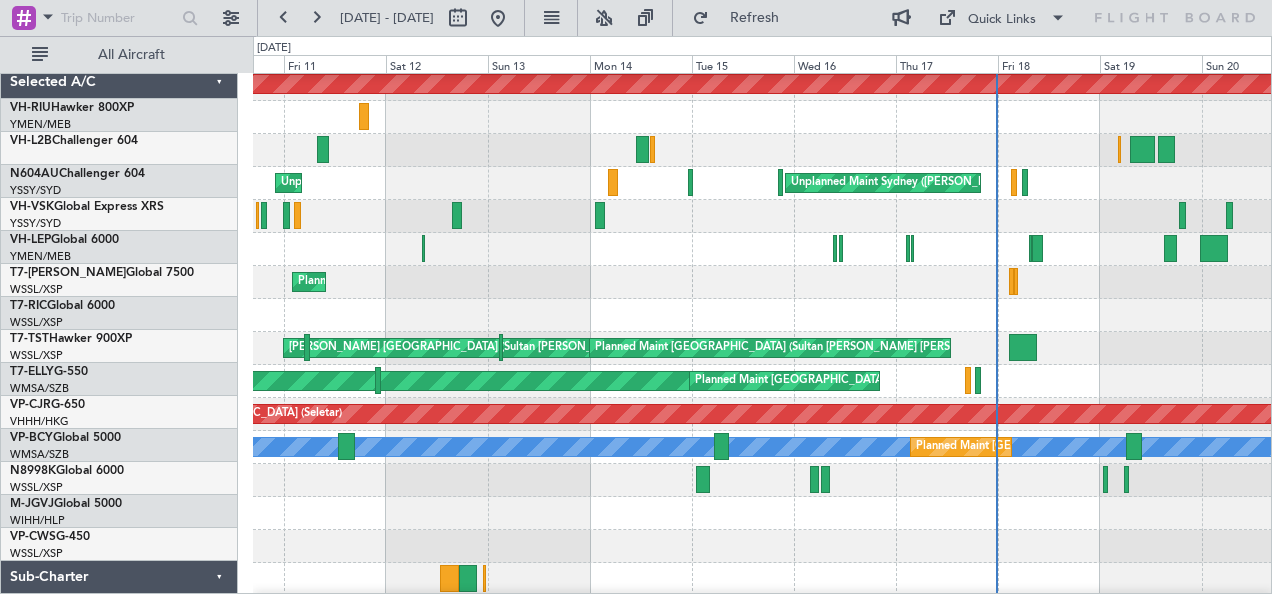 click on "Planned Maint [GEOGRAPHIC_DATA] ([GEOGRAPHIC_DATA])
Unplanned Maint Sydney ([PERSON_NAME] Intl)
Unplanned Maint Sydney ([PERSON_NAME] Intl)
Unplanned Maint Sydney ([PERSON_NAME] Intl)
Planned Maint [US_STATE][GEOGRAPHIC_DATA] ([PERSON_NAME] World)
Planned Maint [GEOGRAPHIC_DATA] (Seletar)
Planned Maint [GEOGRAPHIC_DATA] (Seletar)
[PERSON_NAME] (Sultan [PERSON_NAME] [PERSON_NAME] - Subang)
[PERSON_NAME] (Sultan [PERSON_NAME] [PERSON_NAME] - Subang)
Planned Maint [GEOGRAPHIC_DATA] (Sultan [PERSON_NAME] [PERSON_NAME] - Subang)
Planned Maint [GEOGRAPHIC_DATA] (Sultan [PERSON_NAME] [PERSON_NAME] - Subang)
Planned Maint [GEOGRAPHIC_DATA] (Sultan [PERSON_NAME] [PERSON_NAME] - Subang)
[PERSON_NAME] San [PERSON_NAME] (Mineta [GEOGRAPHIC_DATA][PERSON_NAME])
[GEOGRAPHIC_DATA][PERSON_NAME] (Mineta [GEOGRAPHIC_DATA][PERSON_NAME])
Planned Maint [GEOGRAPHIC_DATA] (Seletar)
[PERSON_NAME]
Planned Maint [GEOGRAPHIC_DATA] (Seletar)
Selected A/C
0" 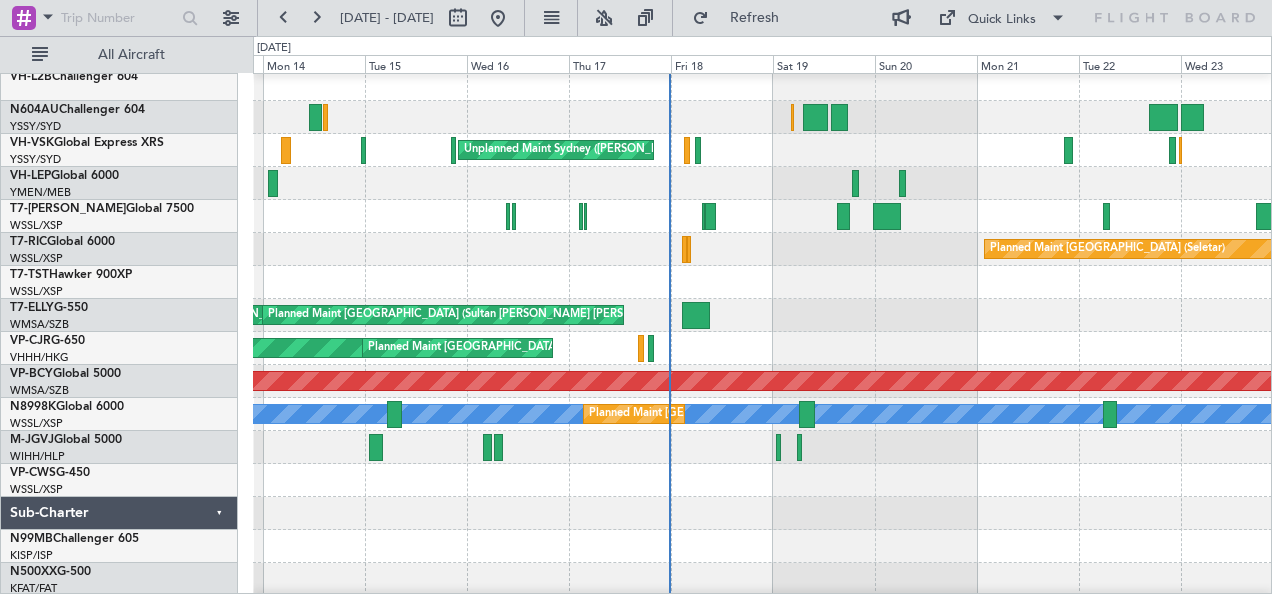 scroll, scrollTop: 0, scrollLeft: 0, axis: both 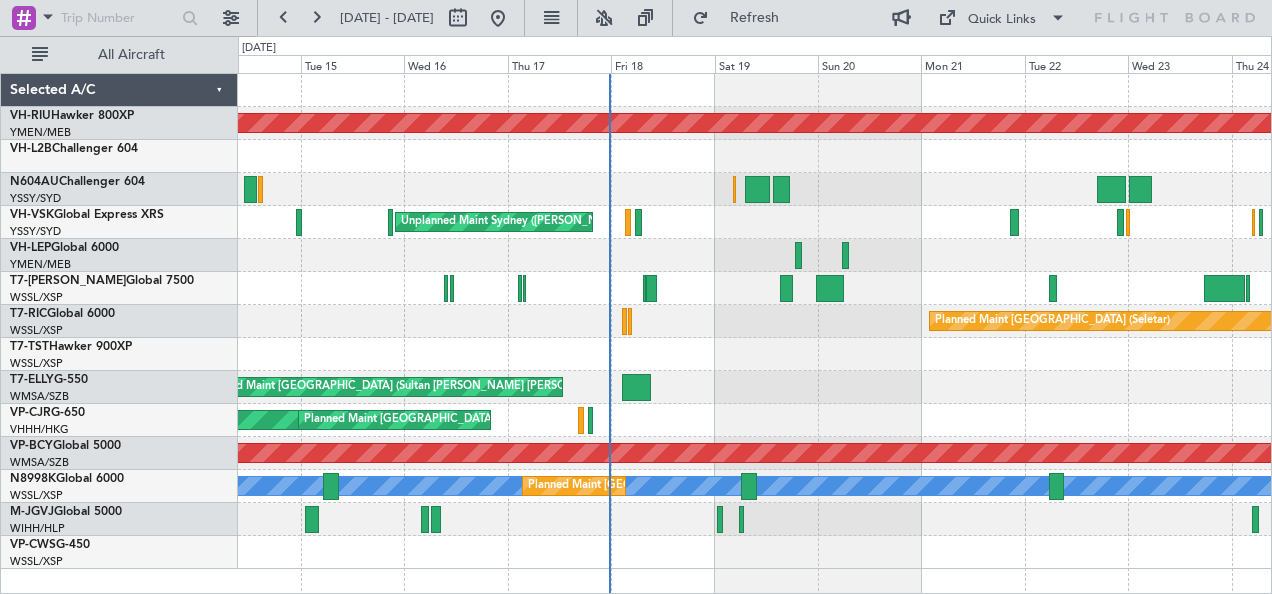 click 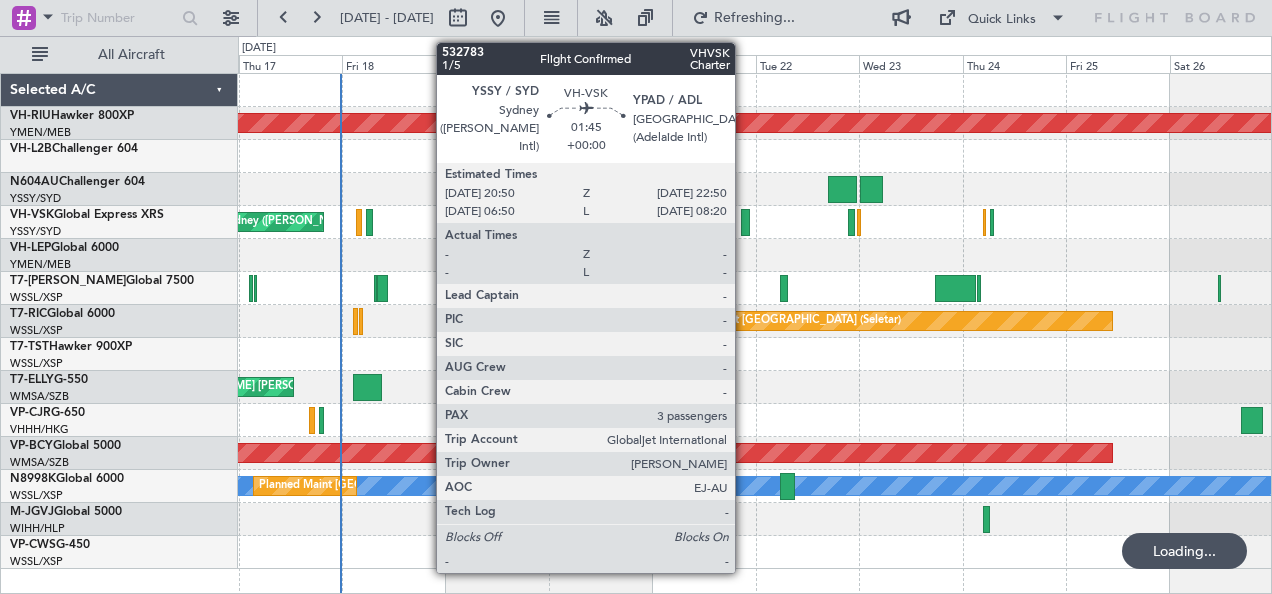 click 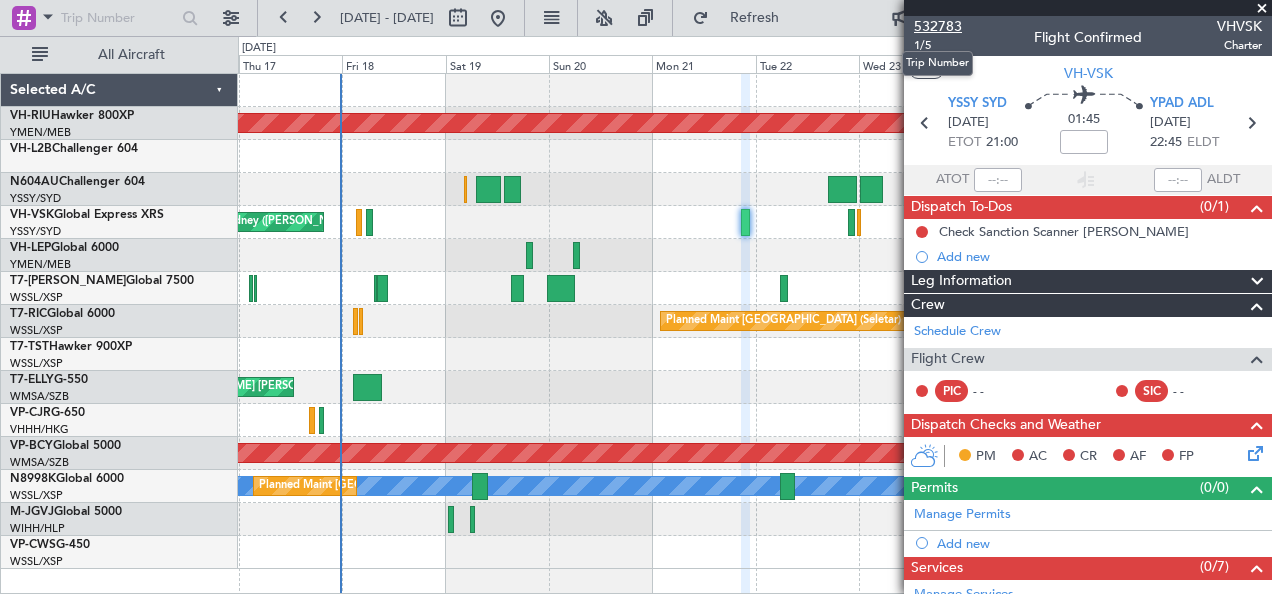 click on "532783" at bounding box center (938, 26) 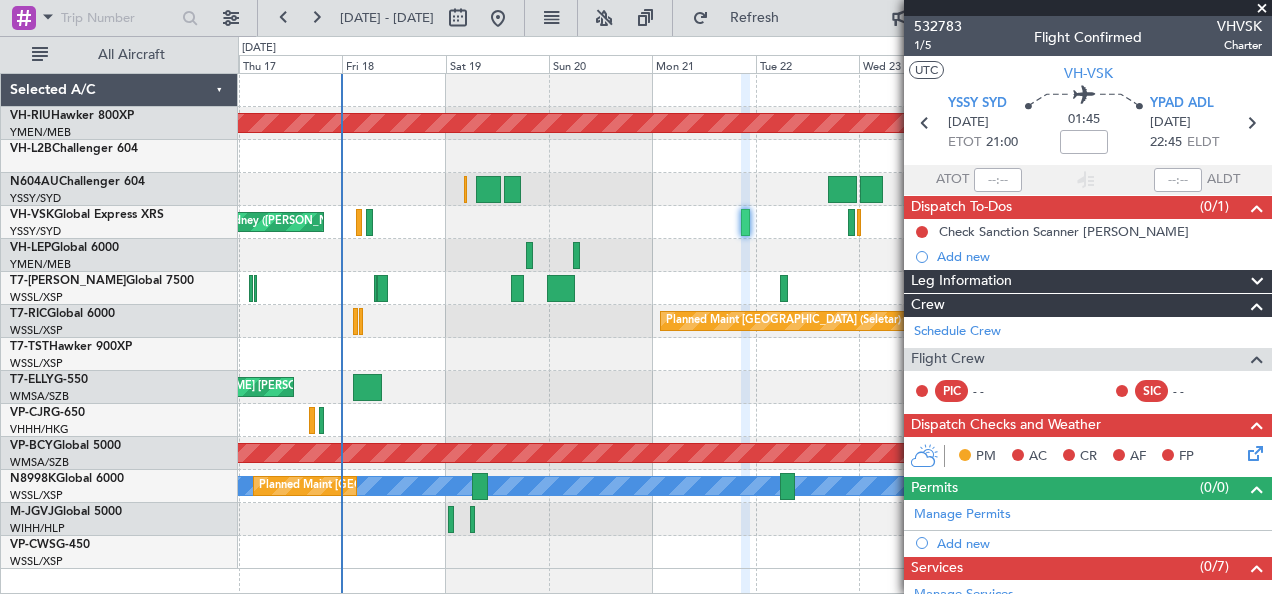 click at bounding box center (1262, 9) 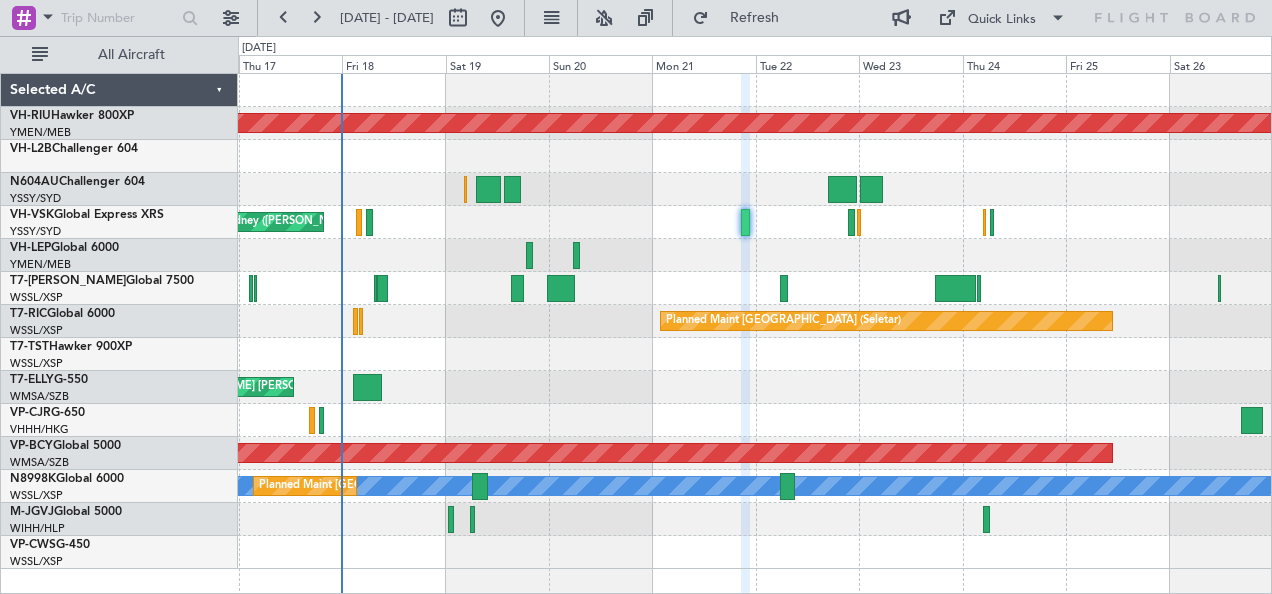 type on "0" 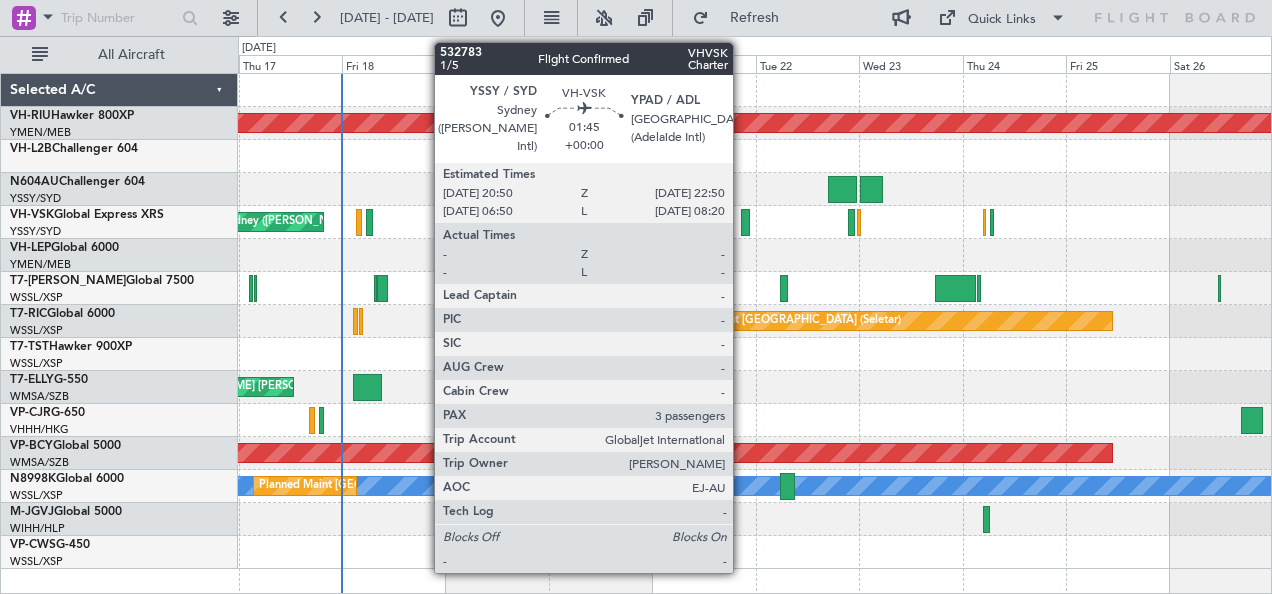 click 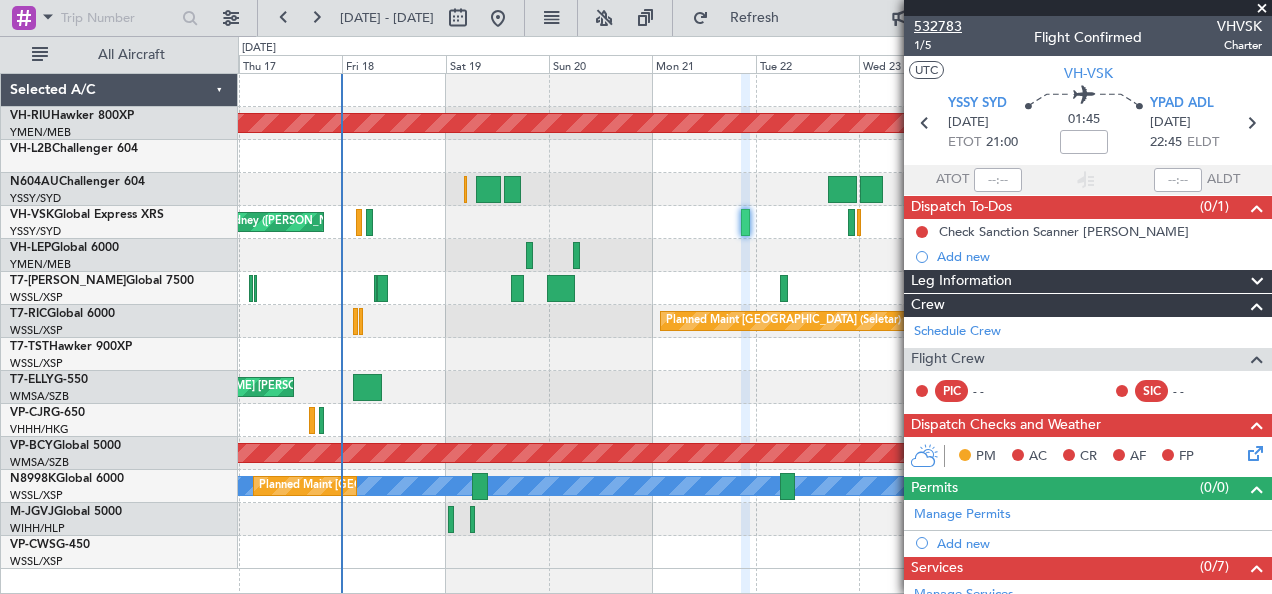 click on "532783" at bounding box center (938, 26) 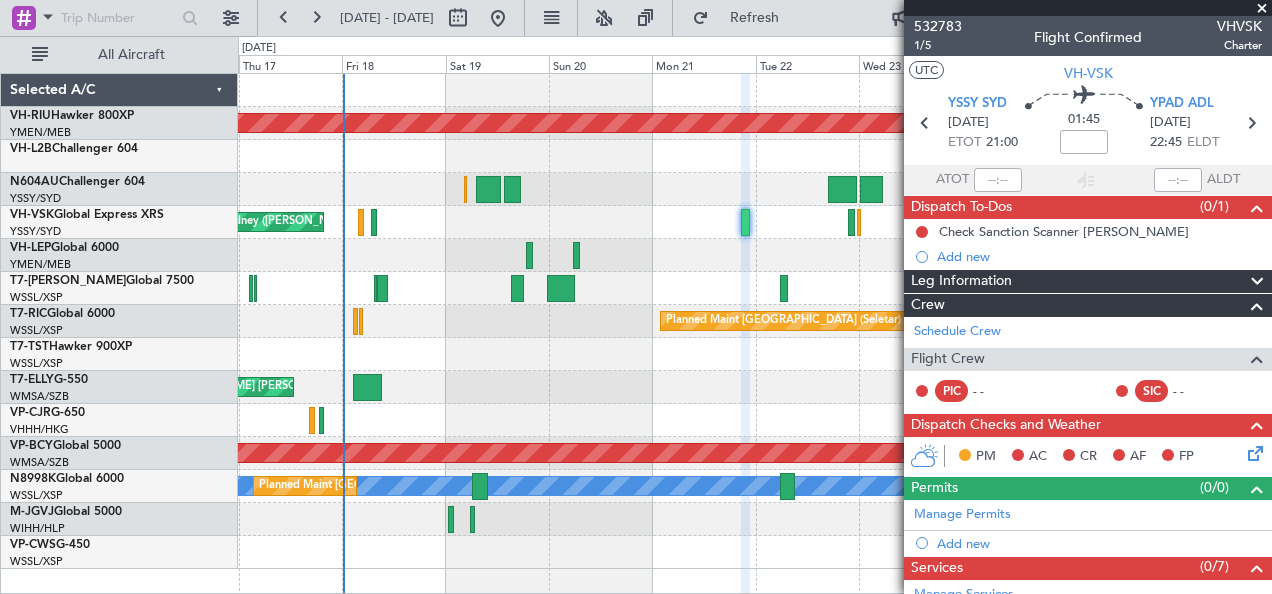 click at bounding box center (1262, 9) 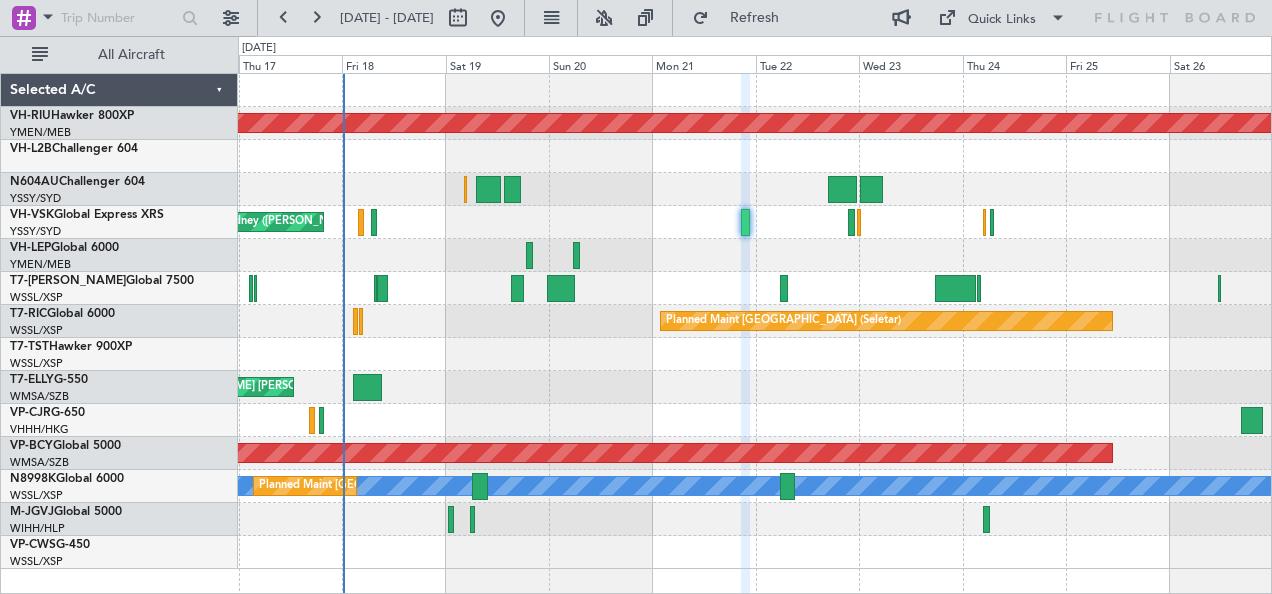 type on "0" 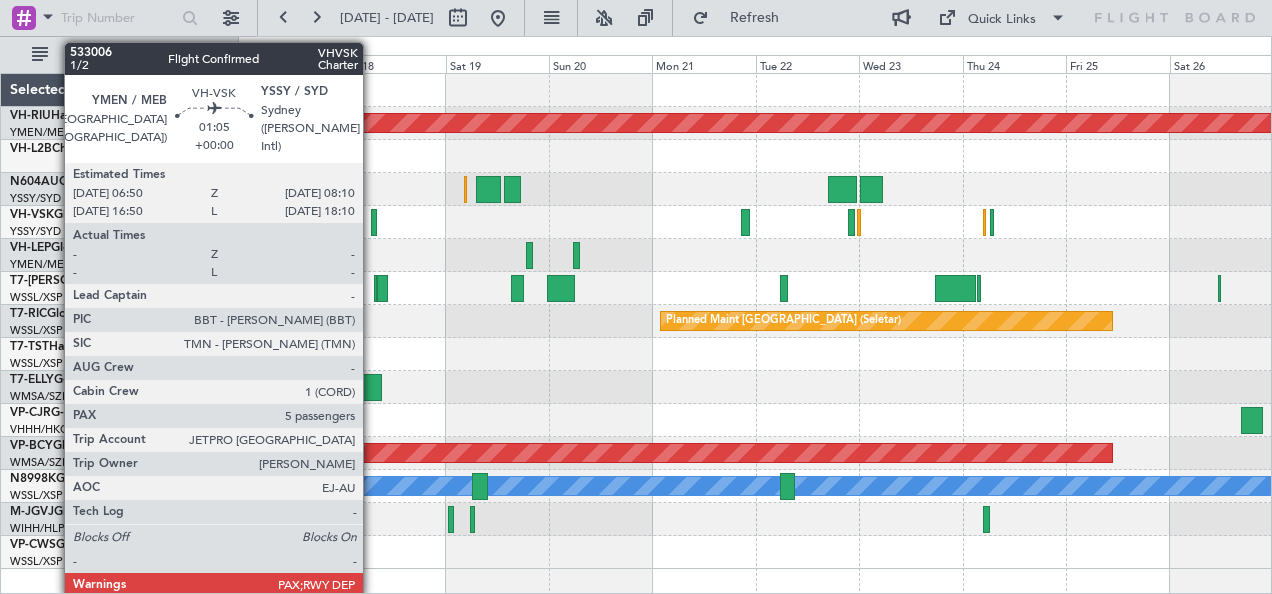 click 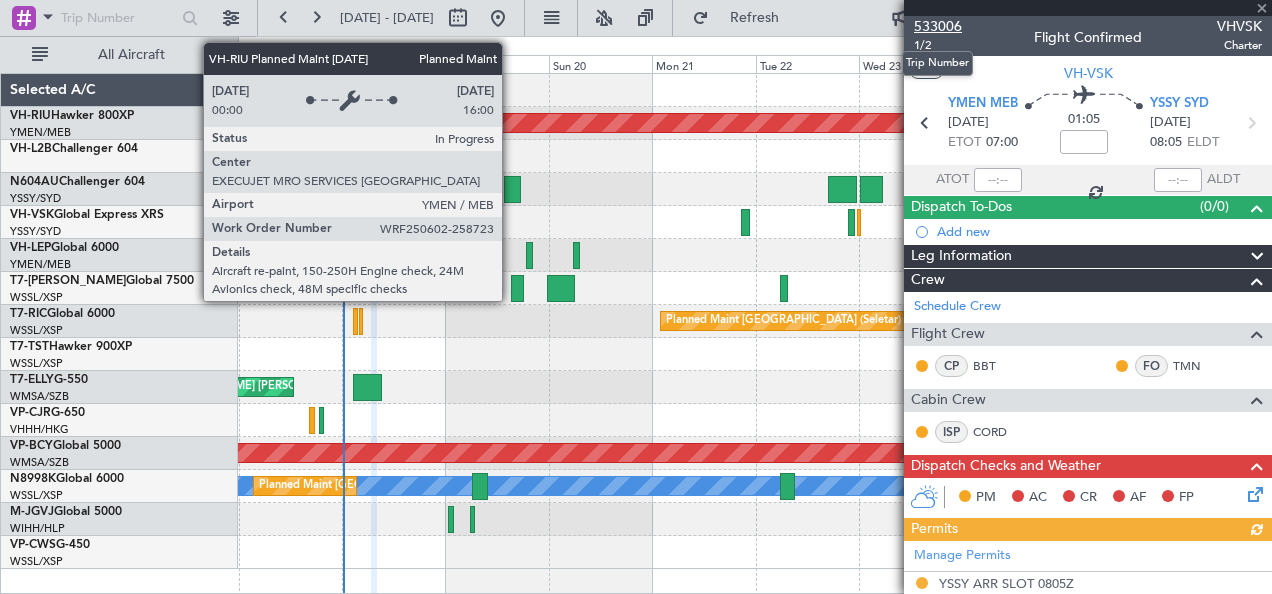 click on "533006" at bounding box center [938, 26] 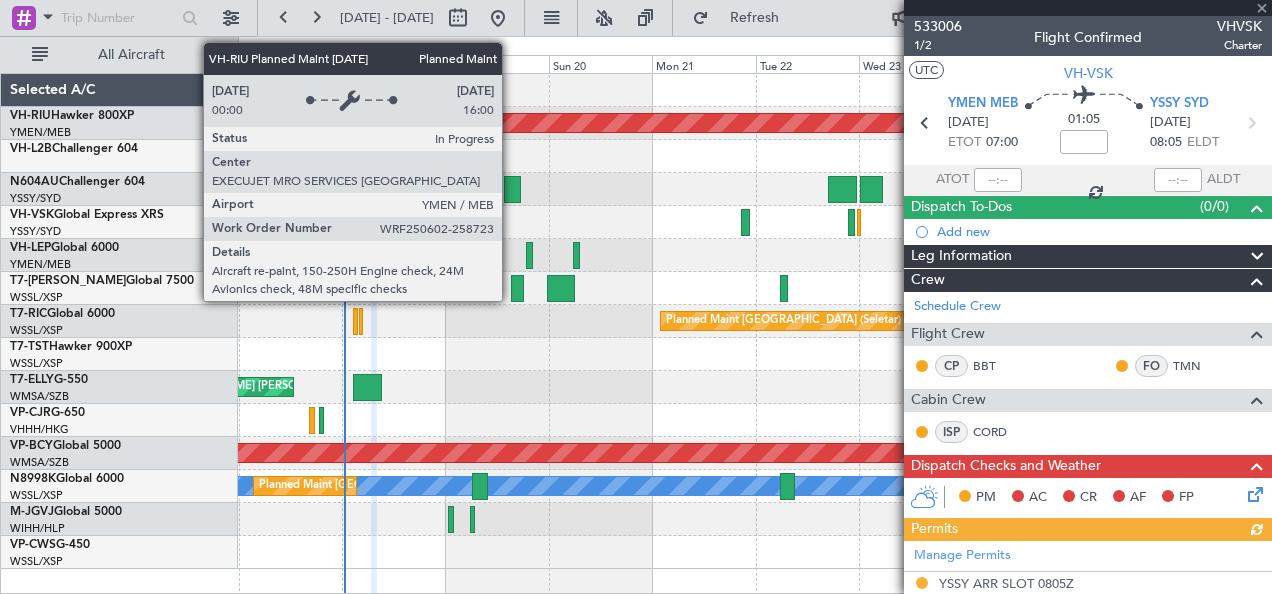 click at bounding box center [1088, 8] 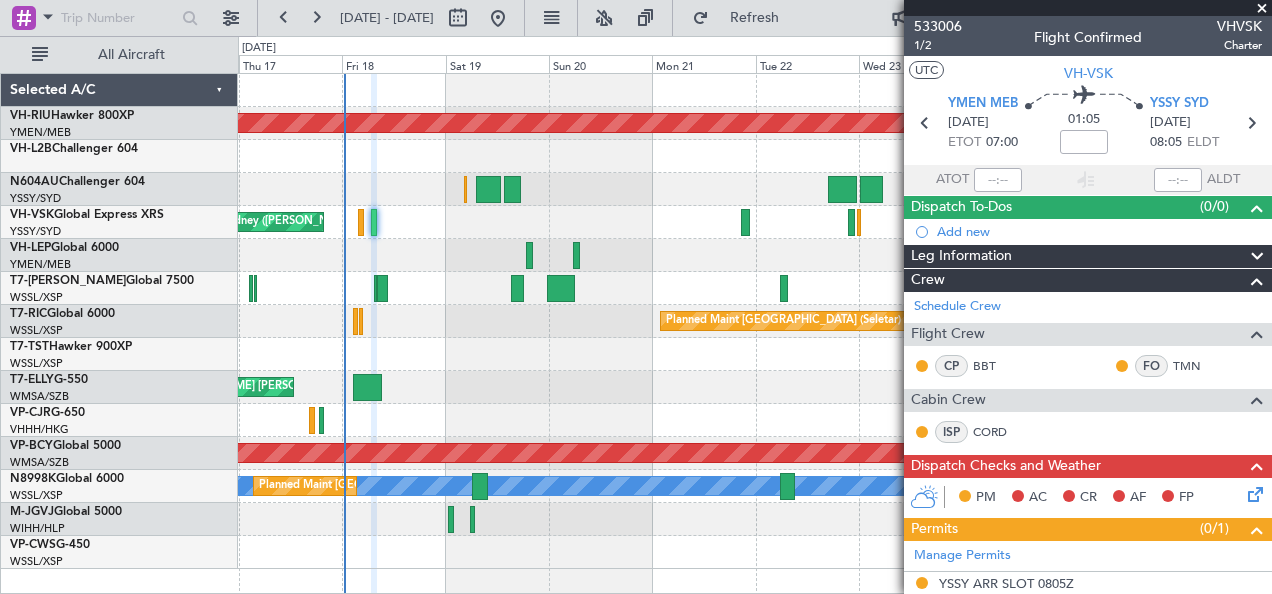 click at bounding box center [1262, 9] 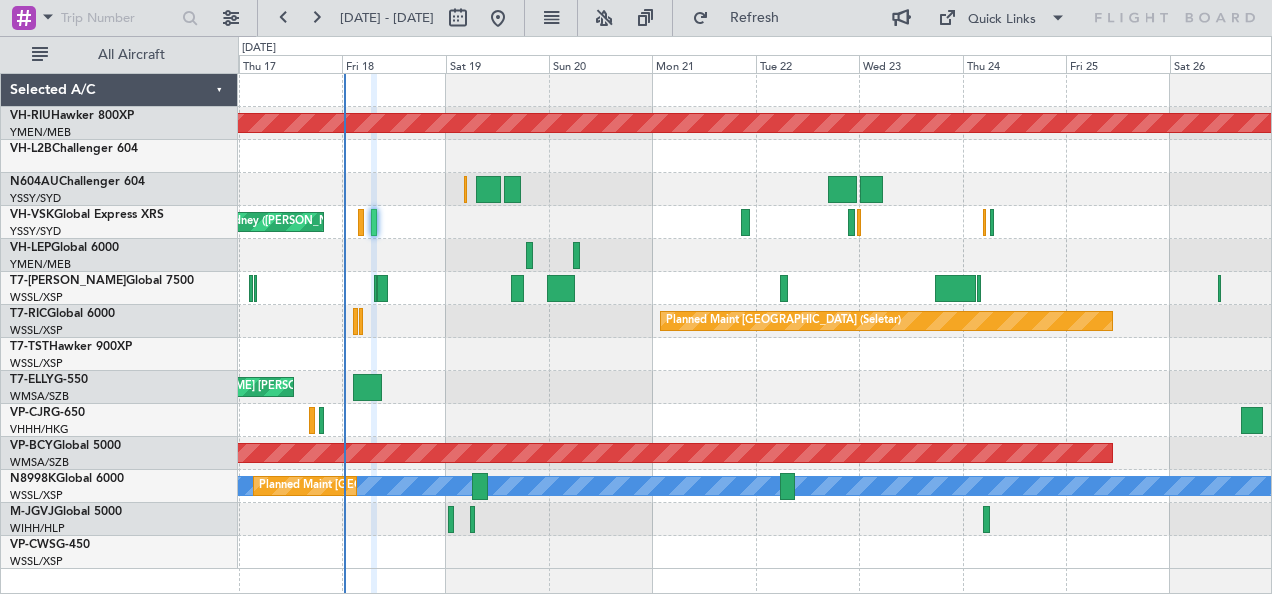 type on "0" 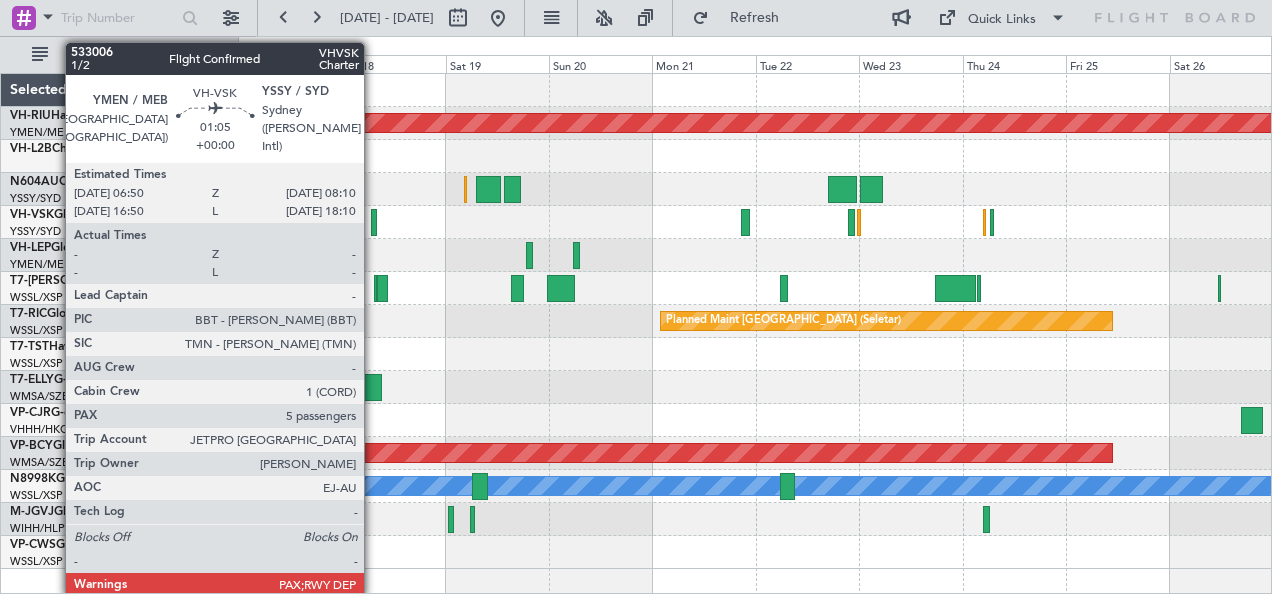 click 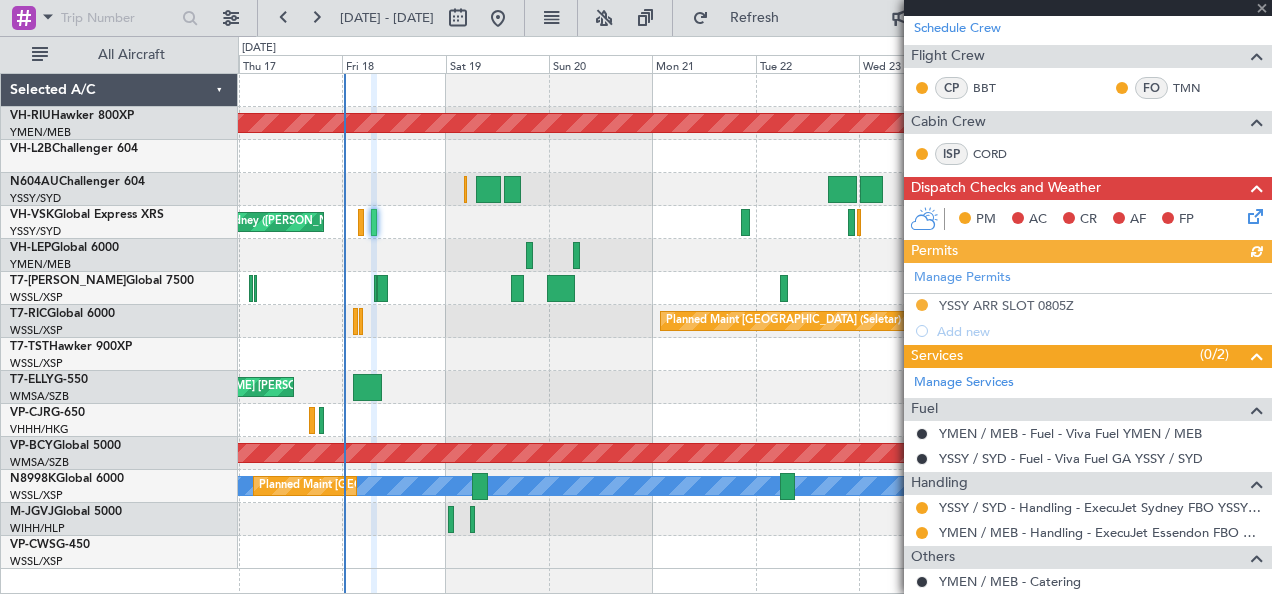 scroll, scrollTop: 564, scrollLeft: 0, axis: vertical 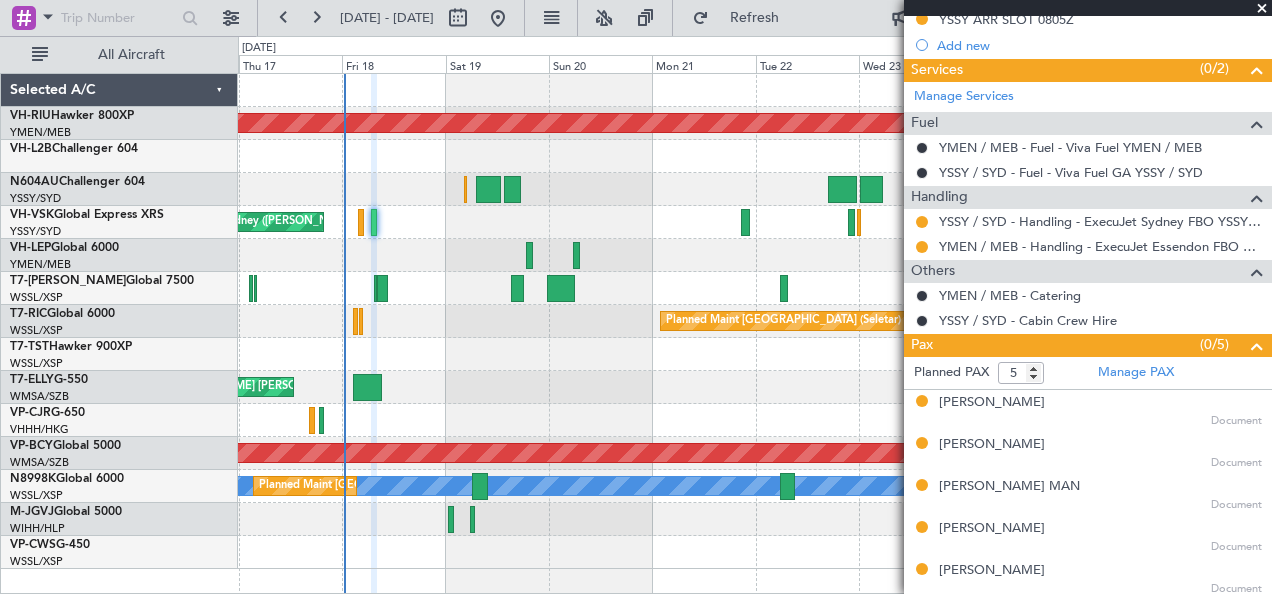 click at bounding box center (1262, 9) 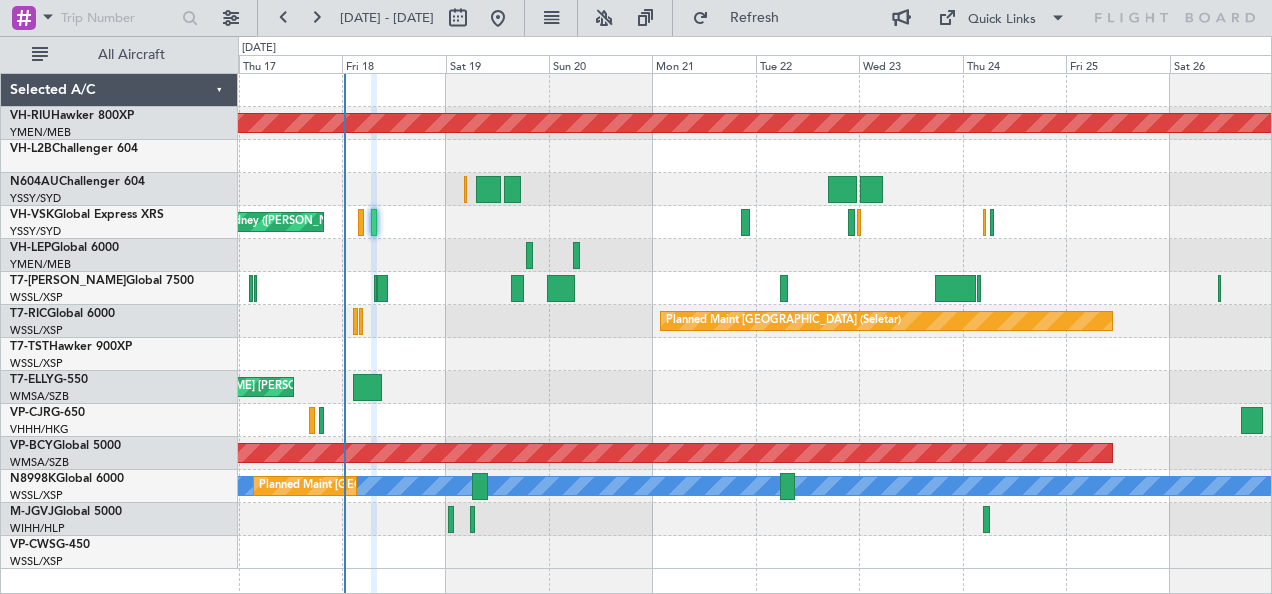 type on "0" 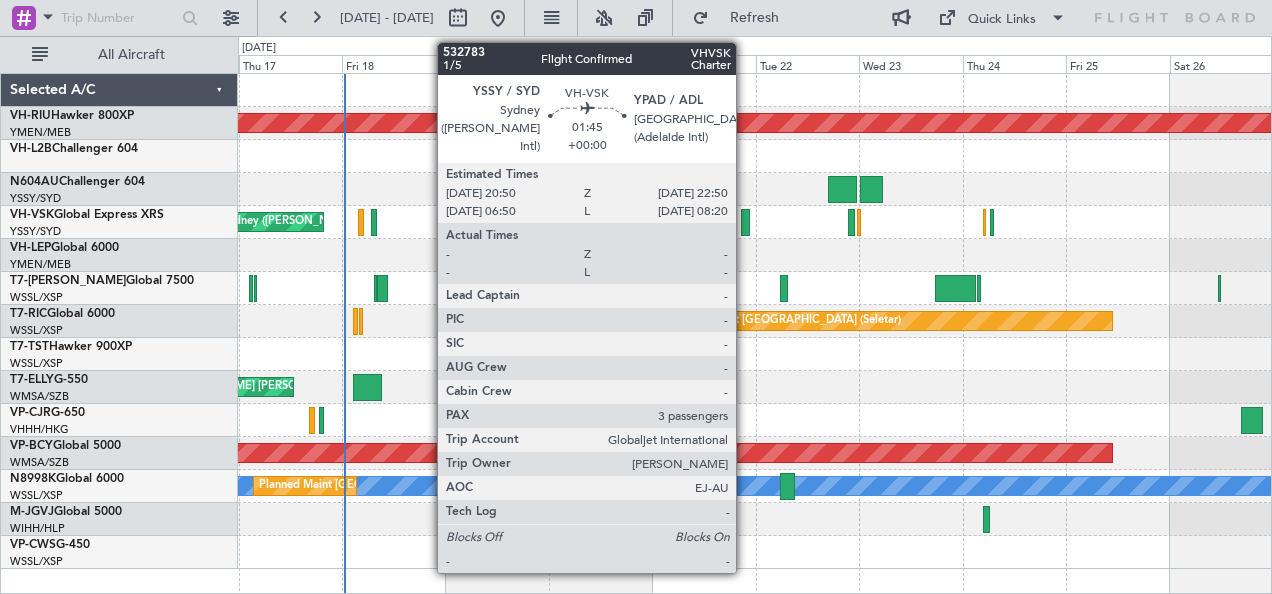click 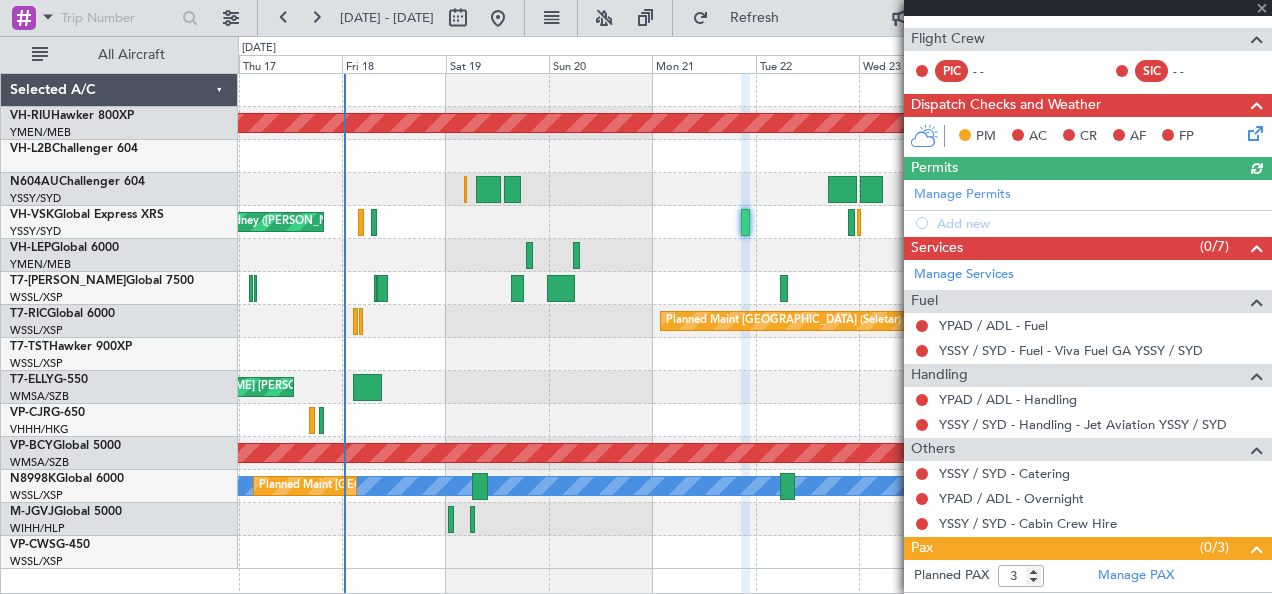 scroll, scrollTop: 440, scrollLeft: 0, axis: vertical 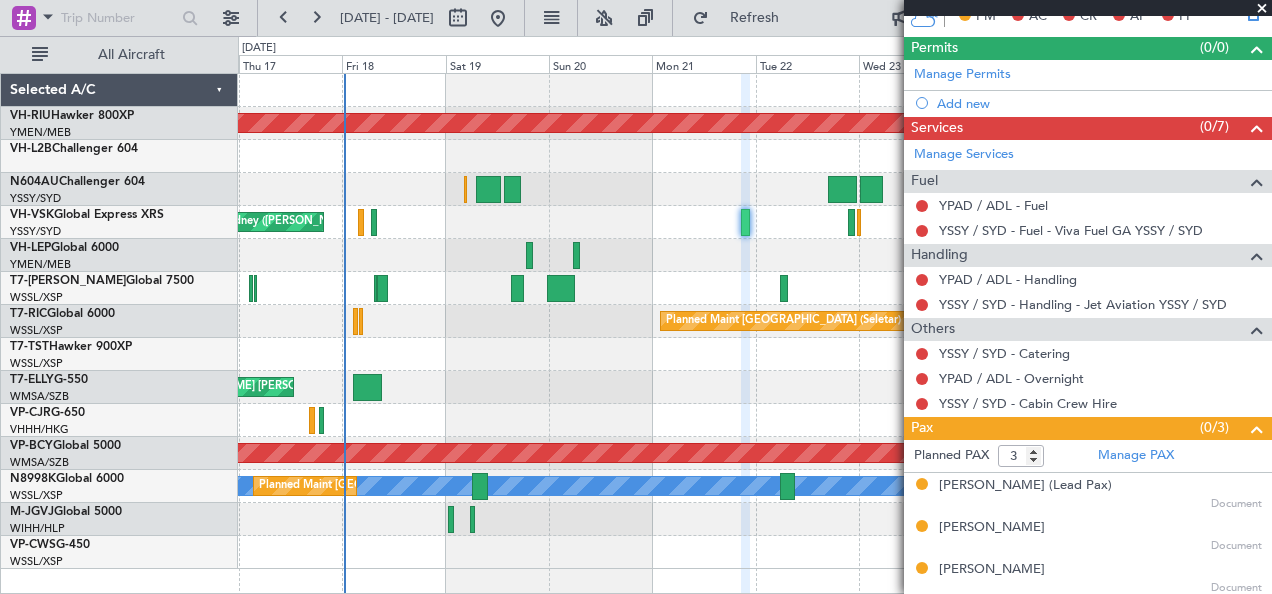 click at bounding box center (1262, 9) 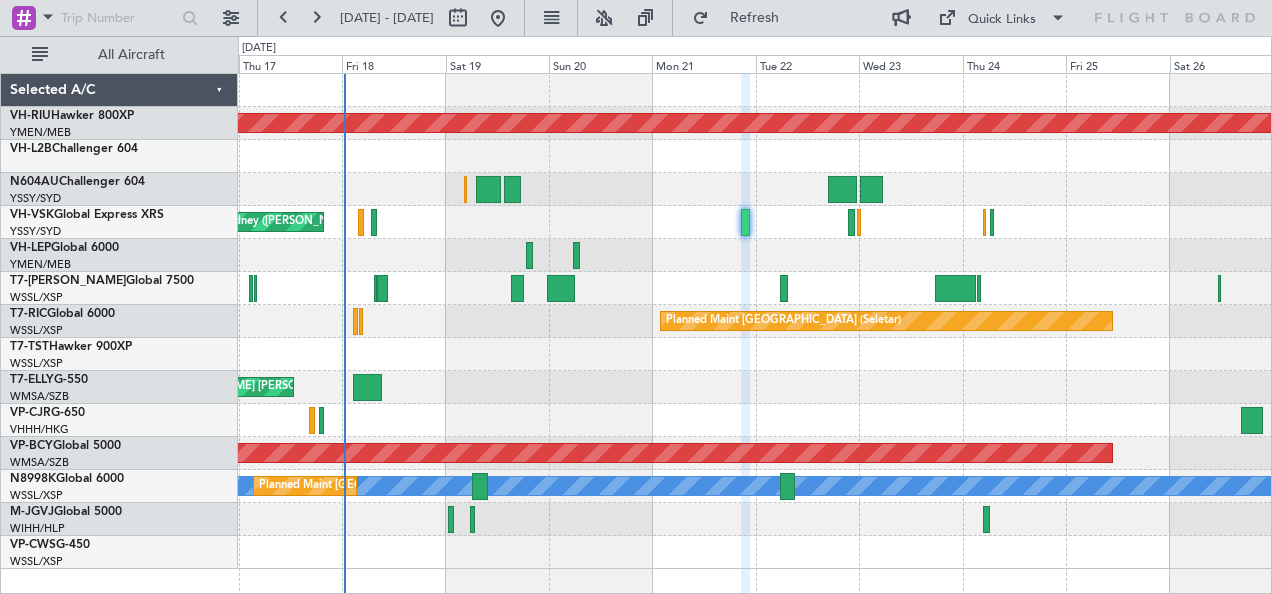 type on "0" 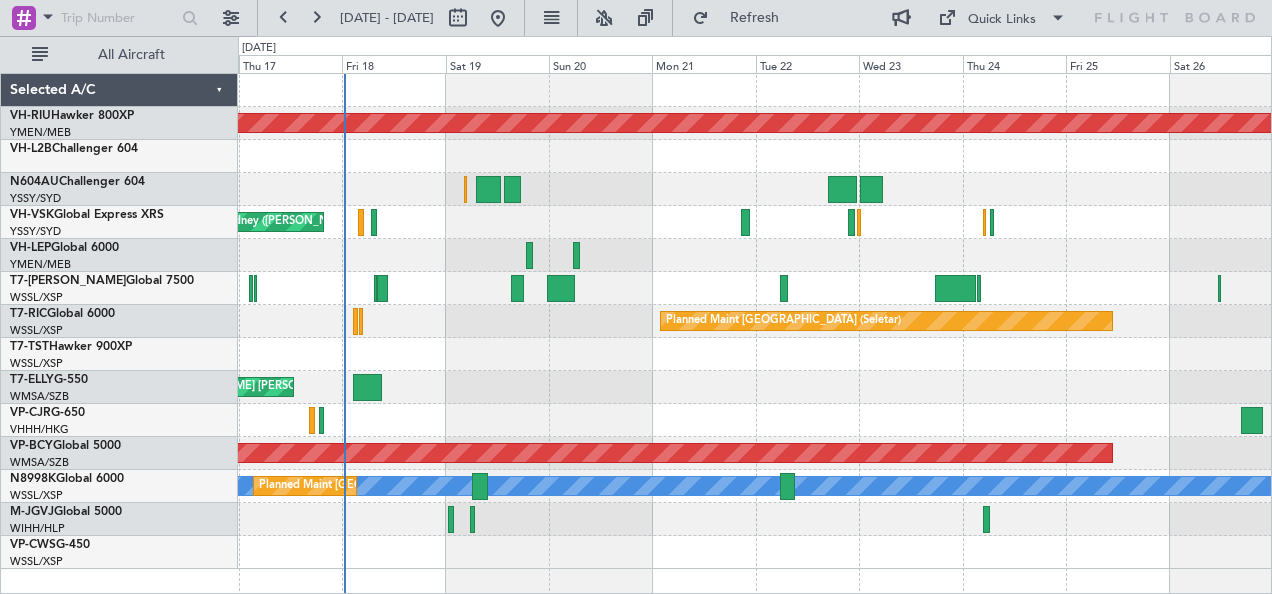 scroll, scrollTop: 0, scrollLeft: 0, axis: both 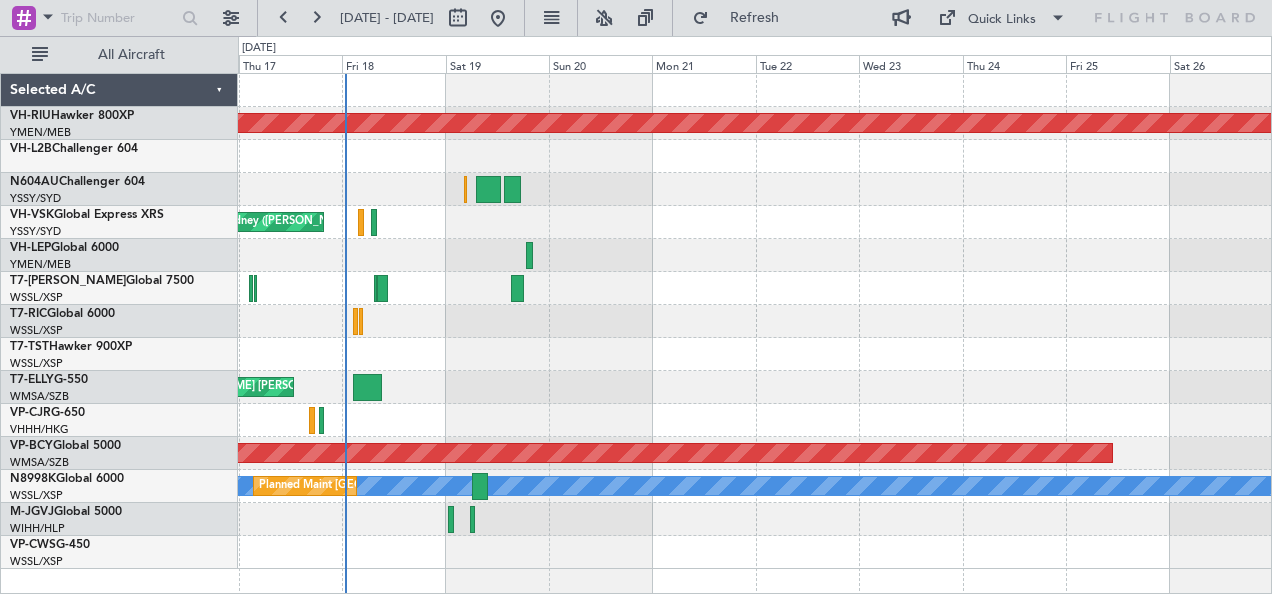 click on "Planned Maint [GEOGRAPHIC_DATA] ([GEOGRAPHIC_DATA])
Unplanned Maint Sydney ([PERSON_NAME] Intl)
Planned Maint [GEOGRAPHIC_DATA] ([GEOGRAPHIC_DATA])
[PERSON_NAME] (Sultan [PERSON_NAME] [PERSON_NAME] - Subang)
[PERSON_NAME] (Sultan [PERSON_NAME] [PERSON_NAME] - Subang)
Planned Maint [GEOGRAPHIC_DATA] (Sultan [PERSON_NAME] [PERSON_NAME] - Subang)
[GEOGRAPHIC_DATA][PERSON_NAME] (Mineta [GEOGRAPHIC_DATA][PERSON_NAME])
[PERSON_NAME] San [PERSON_NAME] (Mineta [GEOGRAPHIC_DATA][PERSON_NAME])
Planned Maint [GEOGRAPHIC_DATA] (Seletar)
[PERSON_NAME]
Planned Maint [GEOGRAPHIC_DATA] (Seletar)" 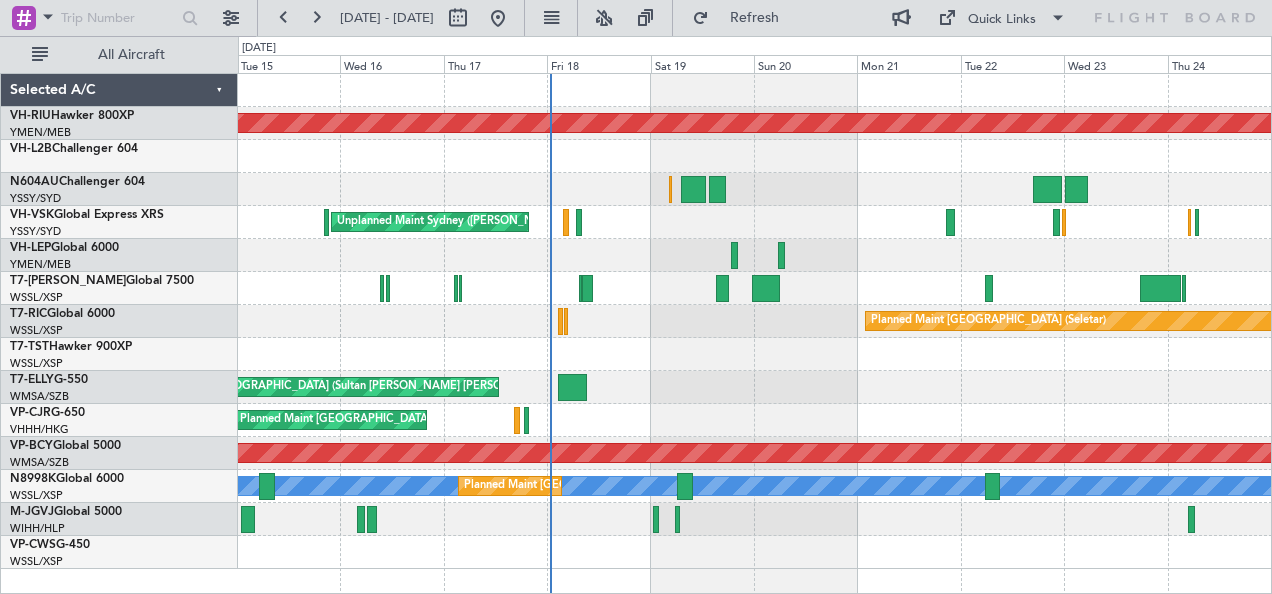 click on "[PERSON_NAME] San [PERSON_NAME] (Mineta San [PERSON_NAME] Intl)
[GEOGRAPHIC_DATA][PERSON_NAME] (Mineta [GEOGRAPHIC_DATA][PERSON_NAME])" 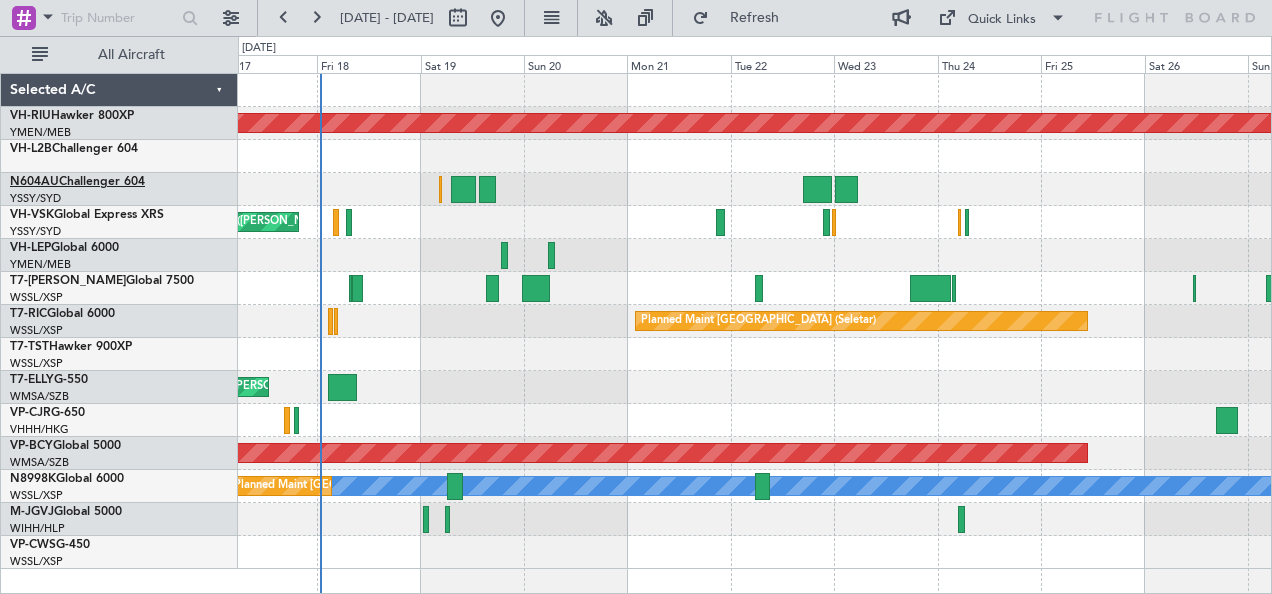 click on "N604AU  Challenger 604" 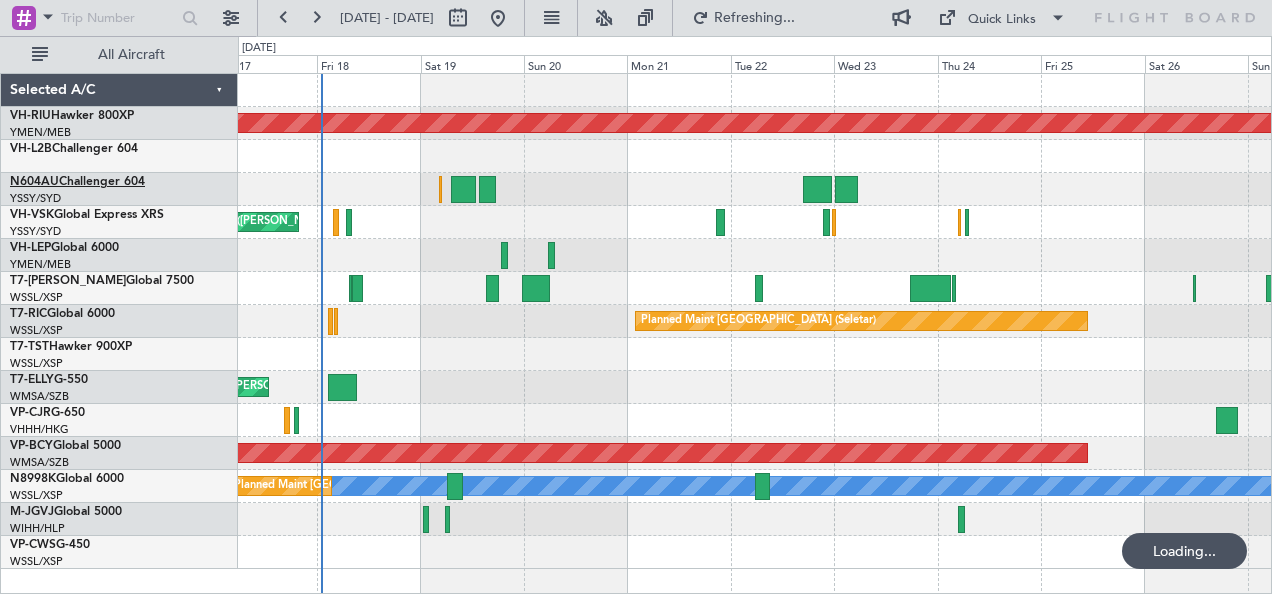 click on "N604AU  Challenger 604" 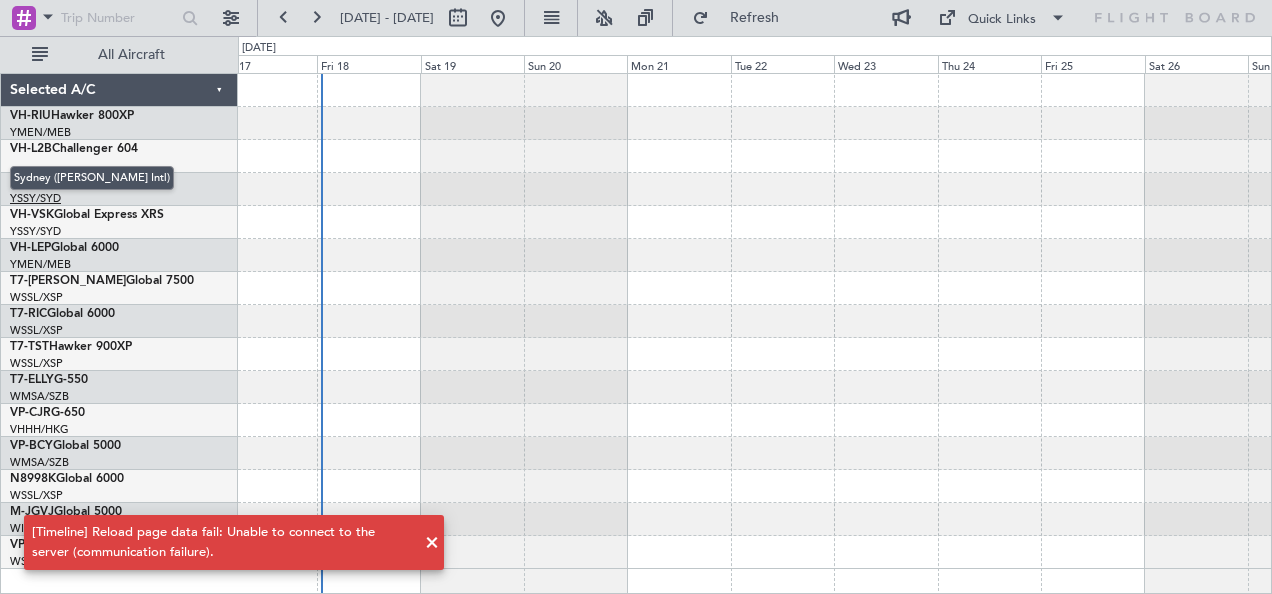 click on "Sydney ([PERSON_NAME] Intl)" 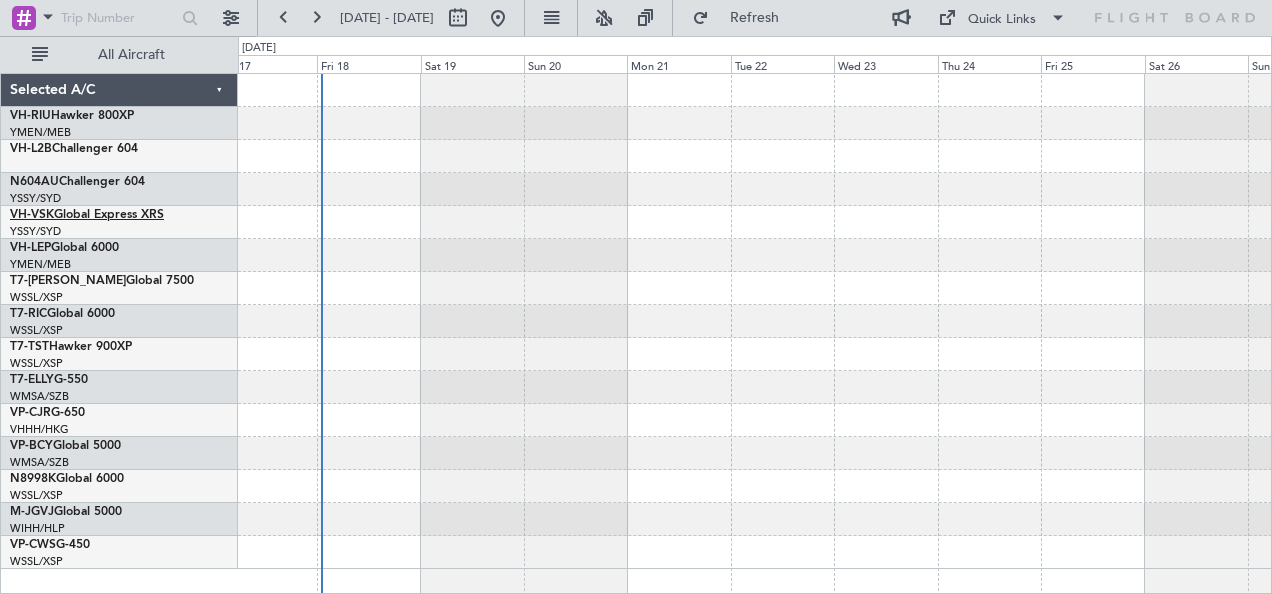 click on "VH-VSK" 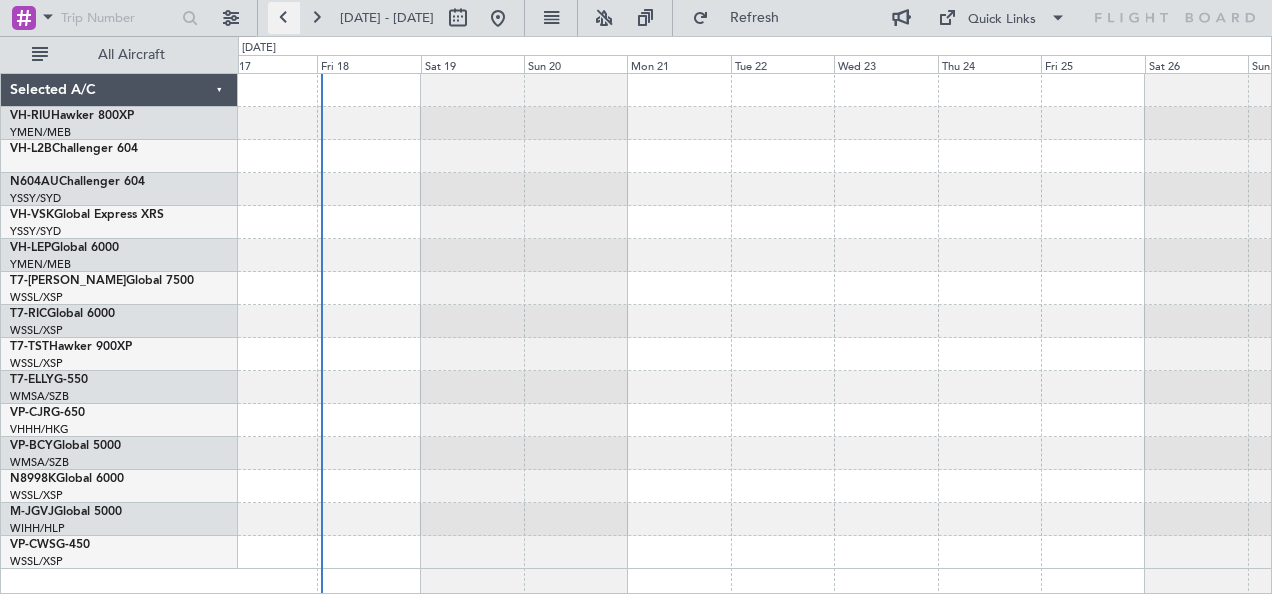 click at bounding box center [284, 18] 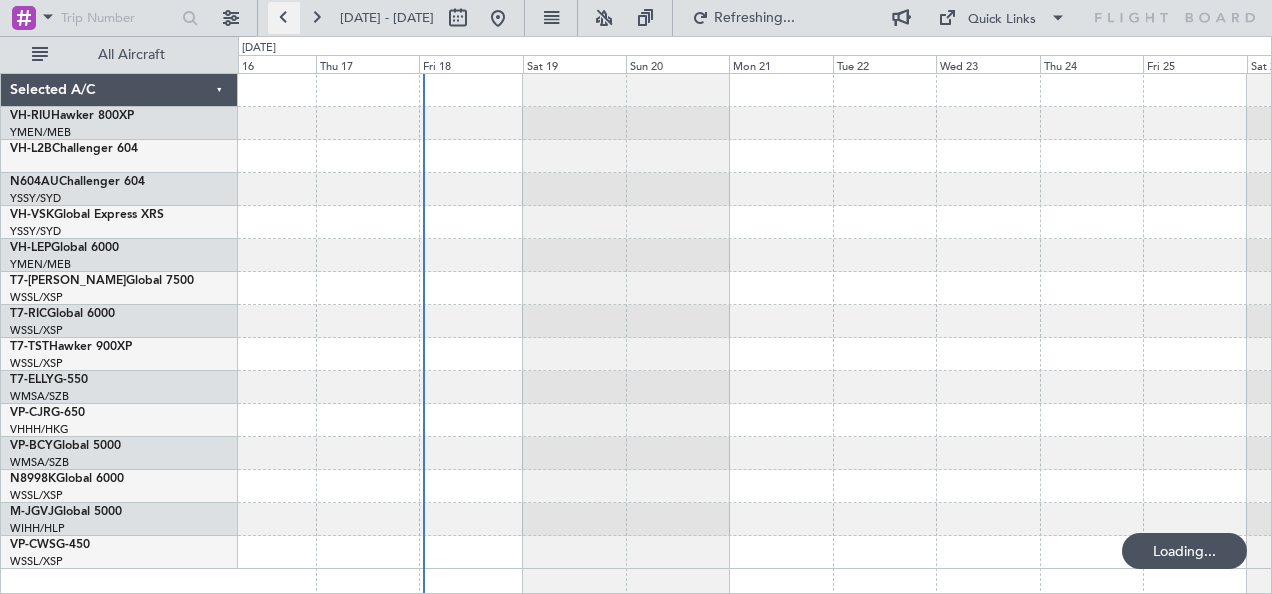click at bounding box center (284, 18) 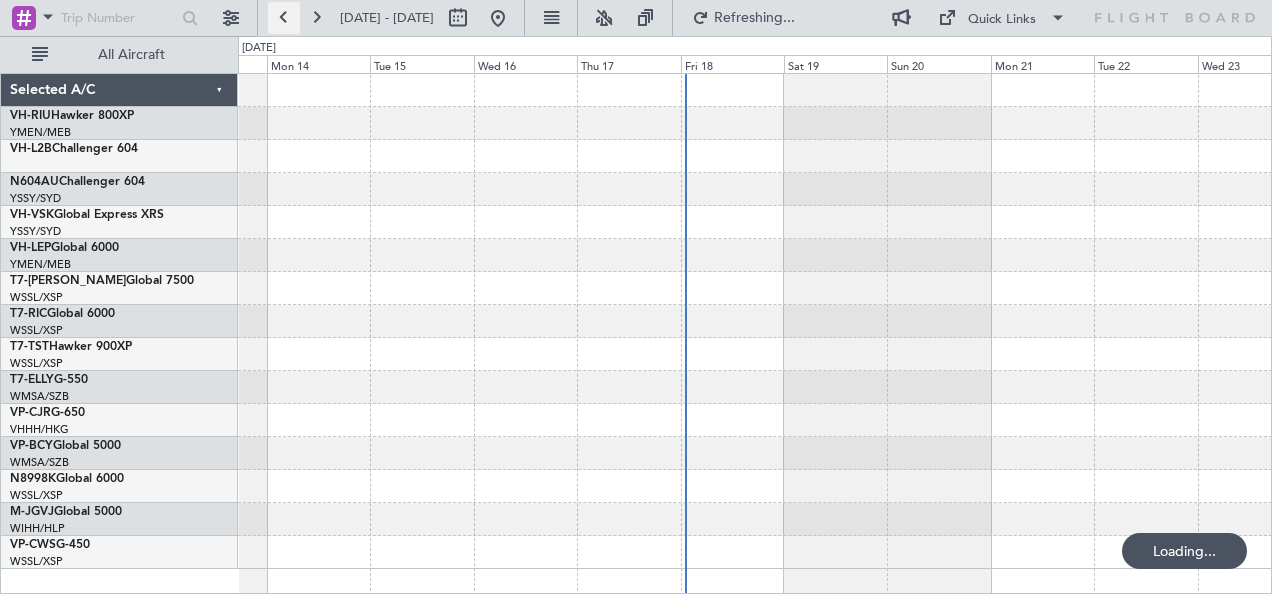 click at bounding box center [284, 18] 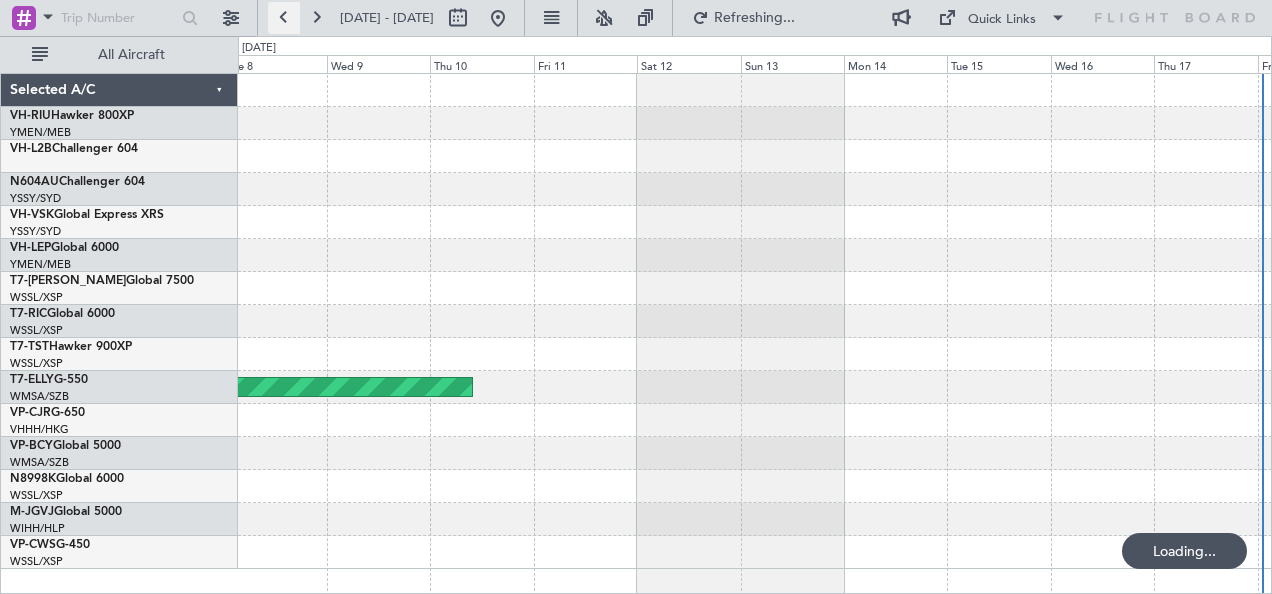 click at bounding box center (284, 18) 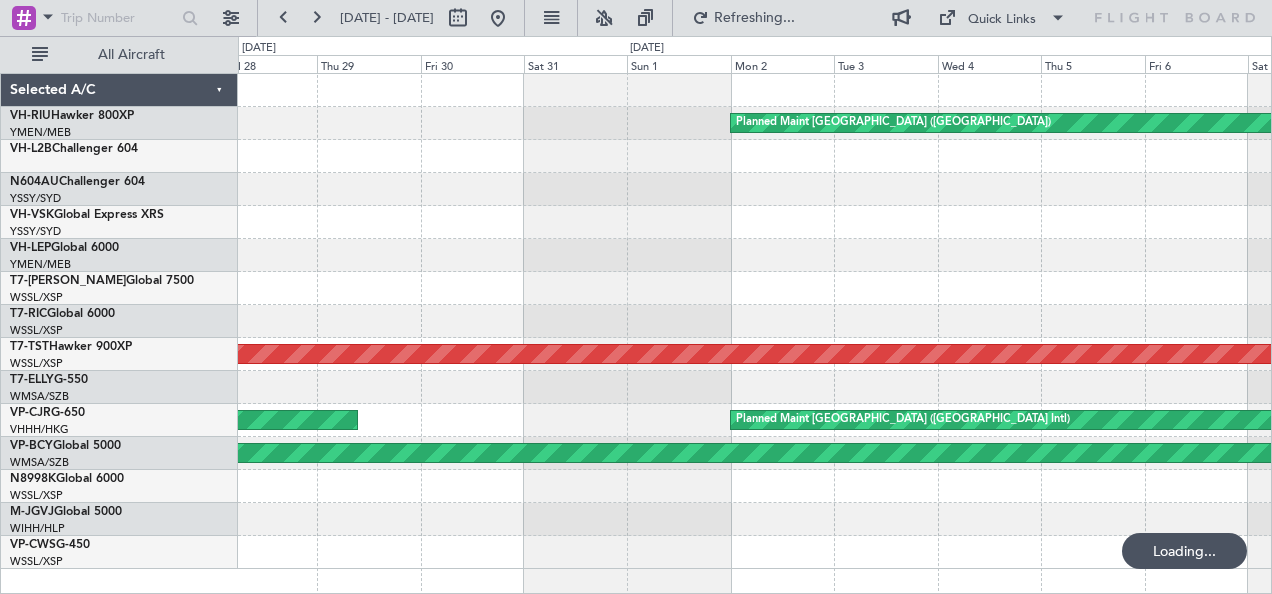 click on "Planned Maint [GEOGRAPHIC_DATA] ([GEOGRAPHIC_DATA])
Planned Maint [GEOGRAPHIC_DATA] (Seletar)
Planned Maint [GEOGRAPHIC_DATA] ([GEOGRAPHIC_DATA])
[PERSON_NAME][GEOGRAPHIC_DATA] ([GEOGRAPHIC_DATA])
Planned Maint [GEOGRAPHIC_DATA] (Seletar)
Selected A/C
VH-RIU  Hawker 800XP
YMEN/MEB
[GEOGRAPHIC_DATA] ([GEOGRAPHIC_DATA])
VH-L2B  Challenger 604
N604AU  Challenger 604
YSSY/SYD
[GEOGRAPHIC_DATA] ([PERSON_NAME] Intl)
VH-VSK  Global Express XRS
YSSY/SYD
[GEOGRAPHIC_DATA] ([PERSON_NAME] Intl)
VH-LEP  Global 6000
YMEN/MEB
[GEOGRAPHIC_DATA] ([GEOGRAPHIC_DATA])
T7-[PERSON_NAME]  Global 7500
WSSL/XSP
0" 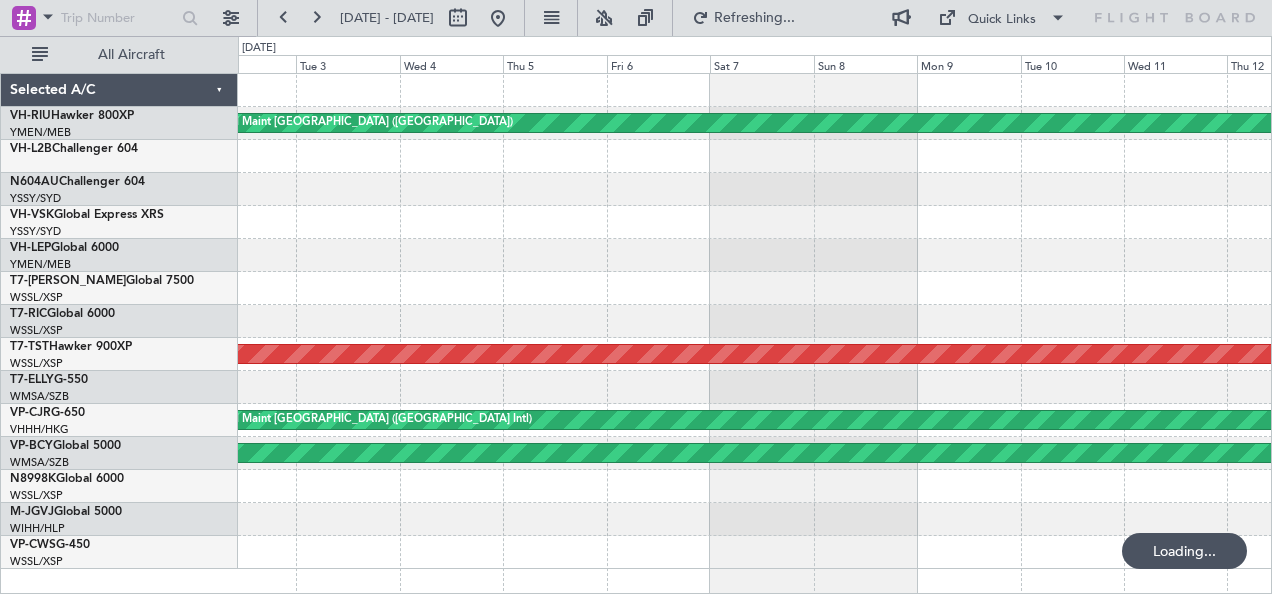click on "Planned Maint [GEOGRAPHIC_DATA] ([GEOGRAPHIC_DATA])
No Crew
Planned Maint [GEOGRAPHIC_DATA] (Seletar)
Planned Maint [GEOGRAPHIC_DATA] (Sultan [PERSON_NAME] [PERSON_NAME] - Subang)
Planned Maint [GEOGRAPHIC_DATA] ([GEOGRAPHIC_DATA])
Planned Maint [GEOGRAPHIC_DATA] (Seletar)" 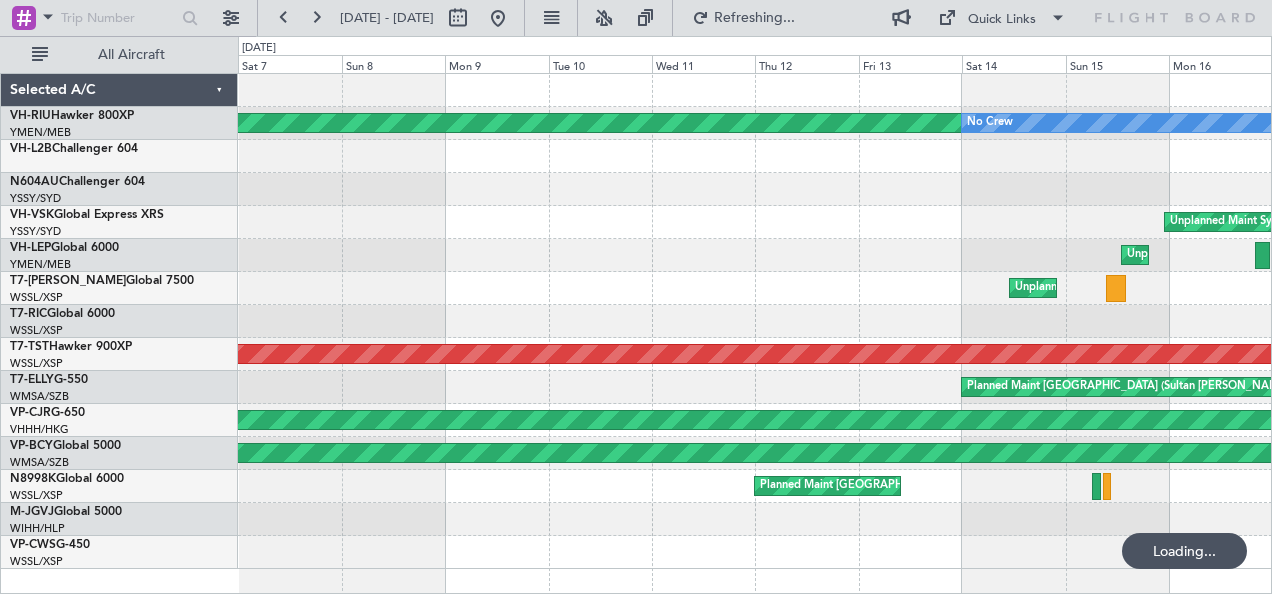 click on "Planned Maint [GEOGRAPHIC_DATA] ([GEOGRAPHIC_DATA])
No Crew
Unplanned Maint Sydney ([PERSON_NAME] Intl)
Unplanned Maint [US_STATE] ([GEOGRAPHIC_DATA])
Unplanned Maint [GEOGRAPHIC_DATA] ([GEOGRAPHIC_DATA] Intl)
Planned Maint [GEOGRAPHIC_DATA] (Seletar)
Planned Maint [GEOGRAPHIC_DATA] (Sultan [PERSON_NAME] [PERSON_NAME] - Subang)
Planned Maint [GEOGRAPHIC_DATA] ([GEOGRAPHIC_DATA])
Planned Maint [GEOGRAPHIC_DATA] (Seletar)
Planned Maint [GEOGRAPHIC_DATA] (Seletar)
AOG Maint Hochiminh ([GEOGRAPHIC_DATA])
Selected A/C
VH-RIU  Hawker 800XP
YMEN/MEB
[GEOGRAPHIC_DATA] ([GEOGRAPHIC_DATA])
VH-L2B  Challenger 604
N604AU  Challenger 604
YSSY/SYD
[GEOGRAPHIC_DATA] ([PERSON_NAME] Intl)
VH-VSK" 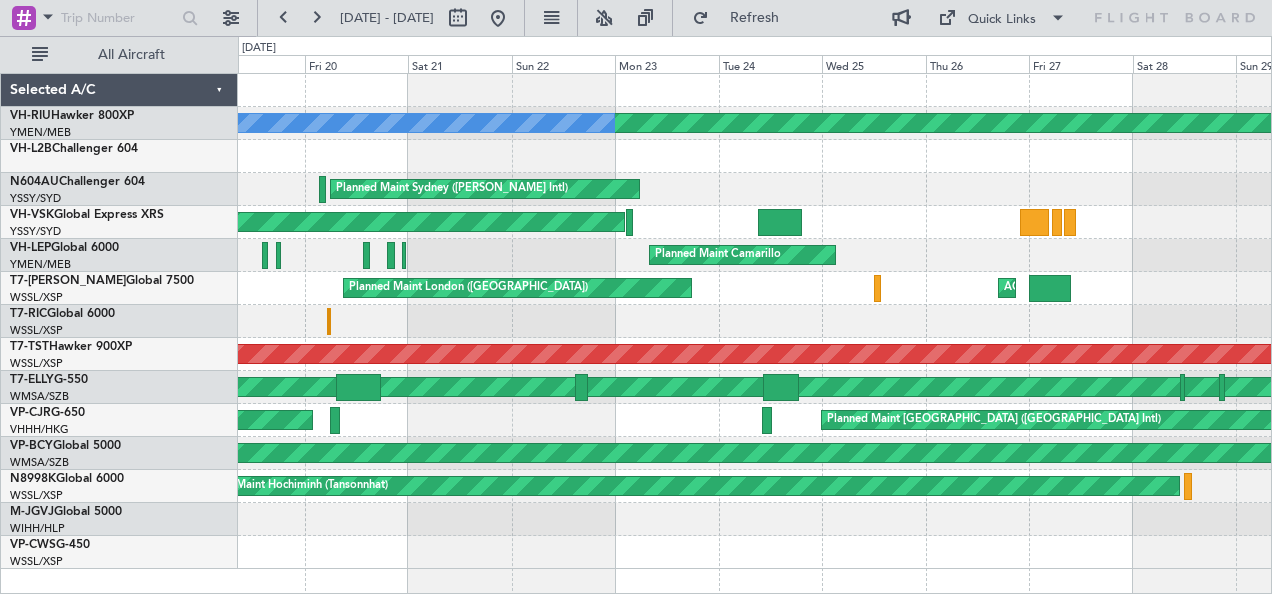click on "Planned Maint Camarillo" 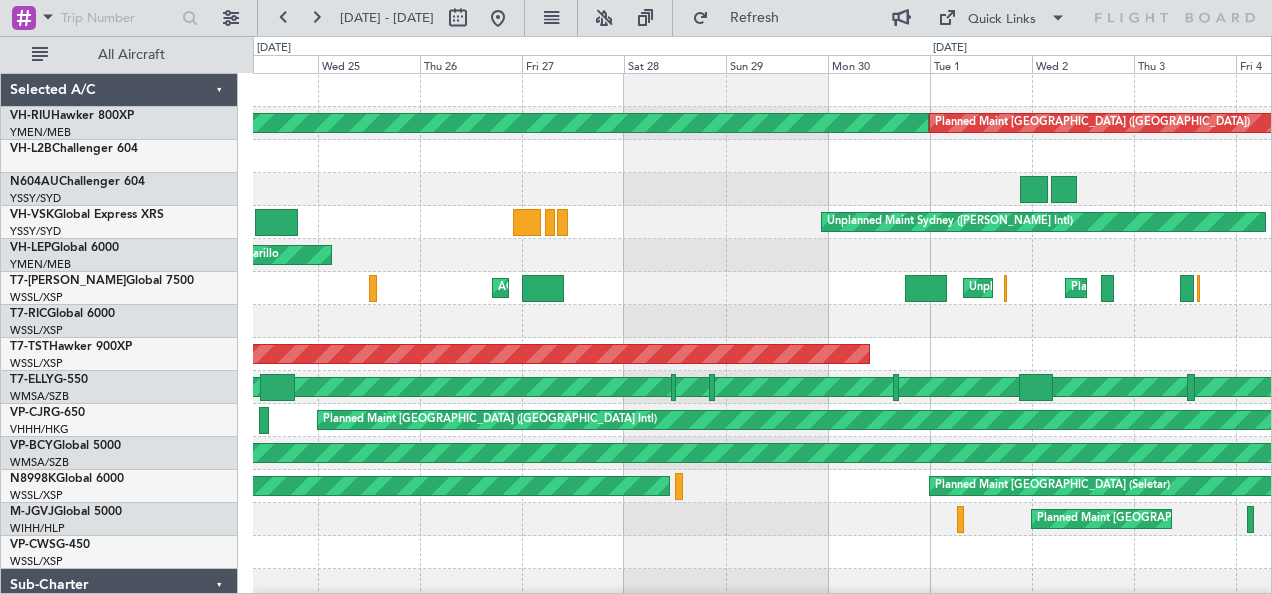 click on "Planned Maint [GEOGRAPHIC_DATA] ([GEOGRAPHIC_DATA])
Planned Maint [GEOGRAPHIC_DATA] ([GEOGRAPHIC_DATA])
No Crew
Planned Maint Sydney ([PERSON_NAME] Intl)
Unplanned Maint Sydney ([PERSON_NAME] Intl)
Unplanned Maint Sydney ([PERSON_NAME] Intl)
Planned Maint Camarillo
AOG Maint [GEOGRAPHIC_DATA] ([GEOGRAPHIC_DATA])
Unplanned Maint [GEOGRAPHIC_DATA]
Planned Maint [GEOGRAPHIC_DATA] ([GEOGRAPHIC_DATA])
Planned Maint [GEOGRAPHIC_DATA] ([GEOGRAPHIC_DATA])
Planned Maint [GEOGRAPHIC_DATA] (Seletar)
Planned Maint [GEOGRAPHIC_DATA] (Sultan [PERSON_NAME] [PERSON_NAME] - Subang)
Planned Maint [GEOGRAPHIC_DATA] ([GEOGRAPHIC_DATA])
[PERSON_NAME] San [PERSON_NAME] (Mineta [GEOGRAPHIC_DATA][PERSON_NAME])
Planned Maint [GEOGRAPHIC_DATA] (Seletar)
AOG Maint Hochiminh ([GEOGRAPHIC_DATA])
Planned Maint [GEOGRAPHIC_DATA] (Seletar)
Planned Maint [GEOGRAPHIC_DATA] (Seletar)" 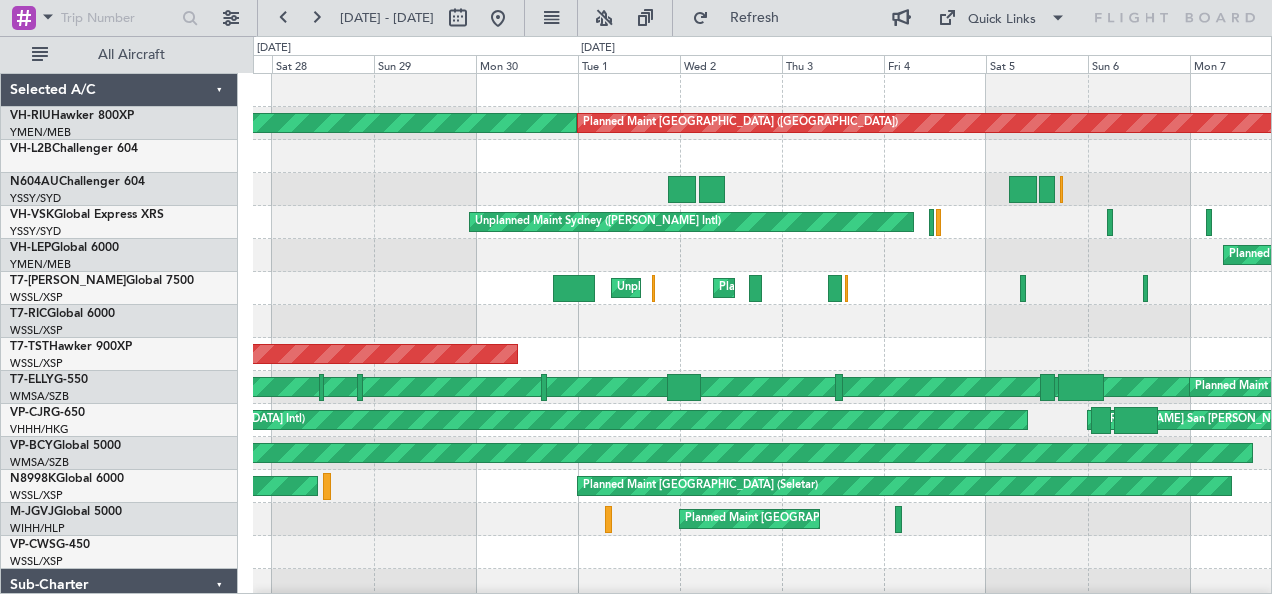 click 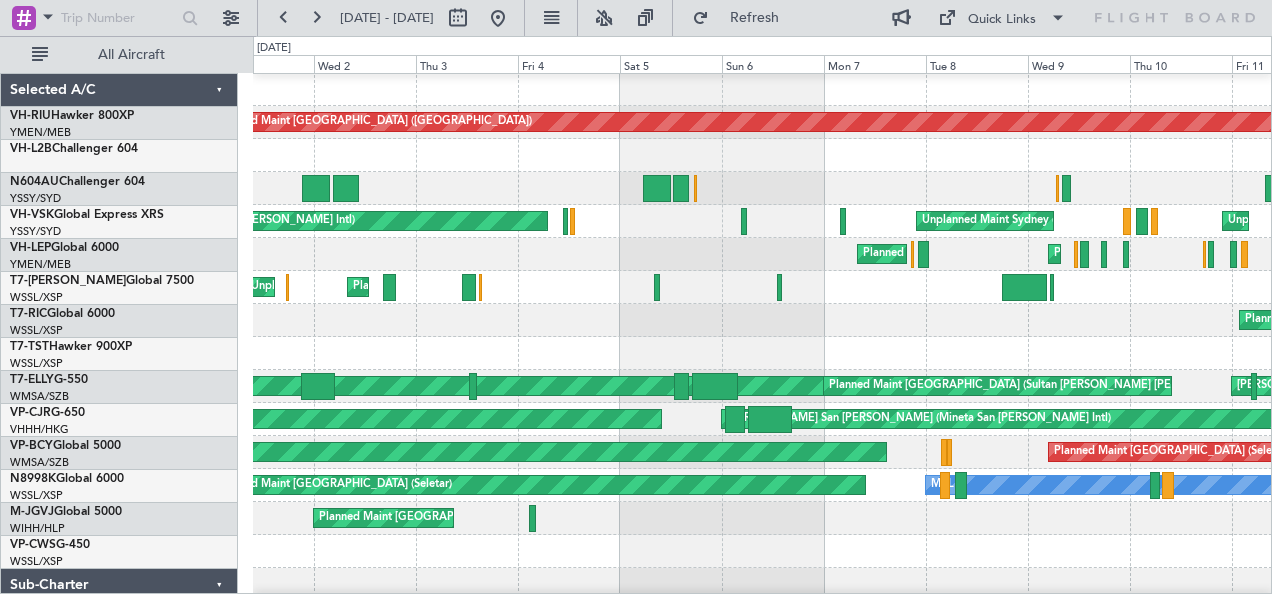 scroll, scrollTop: 1, scrollLeft: 0, axis: vertical 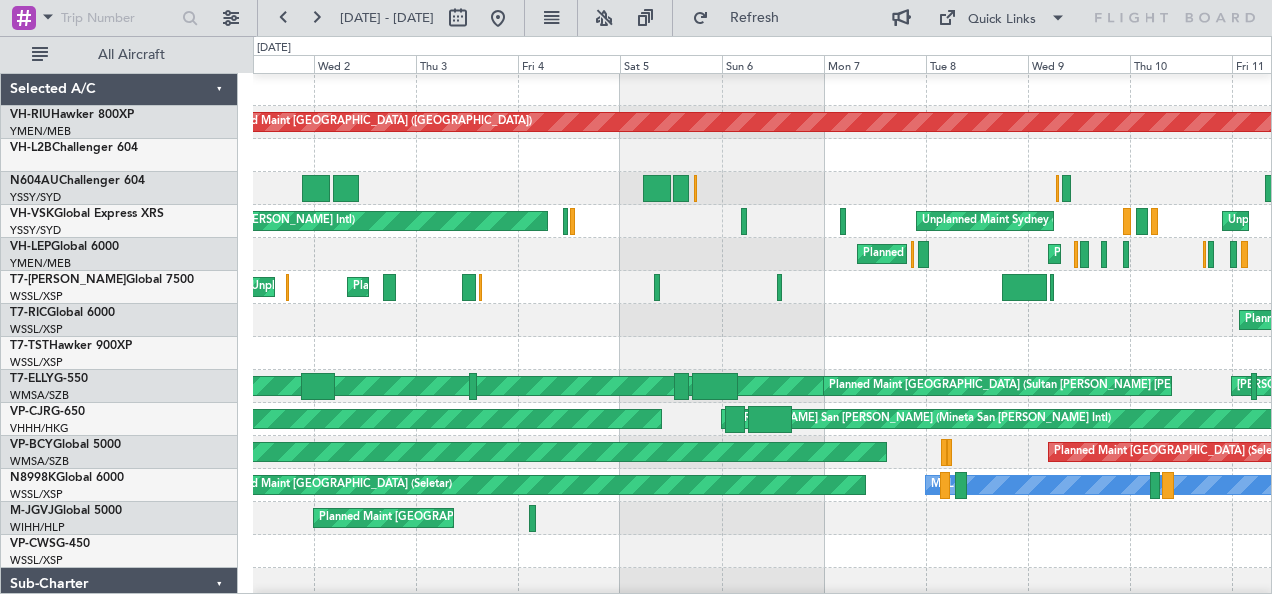 click on "Planned Maint [GEOGRAPHIC_DATA] ([GEOGRAPHIC_DATA])
Planned Maint [GEOGRAPHIC_DATA] ([GEOGRAPHIC_DATA])
Unplanned Maint Sydney ([PERSON_NAME] Intl)
Unplanned Maint Sydney ([PERSON_NAME] Intl)
Unplanned Maint Sydney ([PERSON_NAME] Intl)
Planned Maint Camarillo
Planned Maint [US_STATE][GEOGRAPHIC_DATA] ([PERSON_NAME] World)
Unplanned Maint [GEOGRAPHIC_DATA]
Planned Maint [GEOGRAPHIC_DATA] ([GEOGRAPHIC_DATA])
Planned Maint [GEOGRAPHIC_DATA] (Seletar)
Planned Maint [GEOGRAPHIC_DATA] (Seletar)
Planned Maint [GEOGRAPHIC_DATA] (Sultan [PERSON_NAME] [PERSON_NAME] - Subang)
Planned Maint [GEOGRAPHIC_DATA] (Sultan [PERSON_NAME] [PERSON_NAME] - Subang)
[PERSON_NAME] (Sultan [PERSON_NAME] [PERSON_NAME] - Subang)
[PERSON_NAME] (Sultan [PERSON_NAME] [PERSON_NAME] - Subang)
Planned Maint [GEOGRAPHIC_DATA] ([GEOGRAPHIC_DATA])
[PERSON_NAME] San [PERSON_NAME] (Mineta [GEOGRAPHIC_DATA][PERSON_NAME])
Planned Maint [GEOGRAPHIC_DATA] (Seletar)" 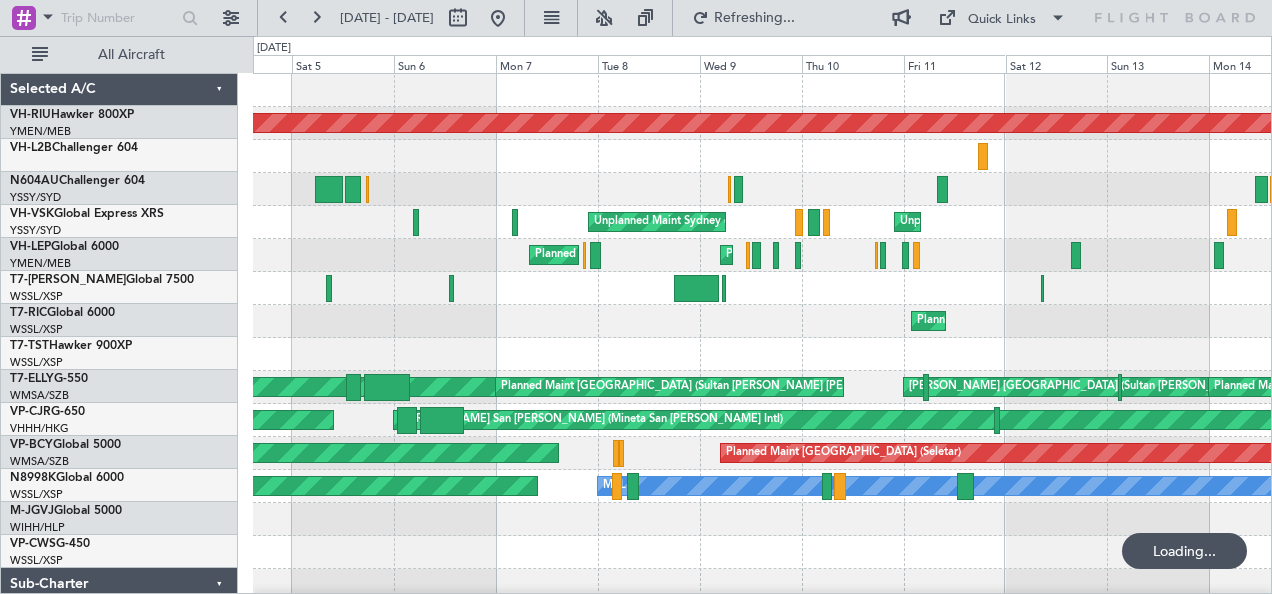 scroll, scrollTop: 0, scrollLeft: 0, axis: both 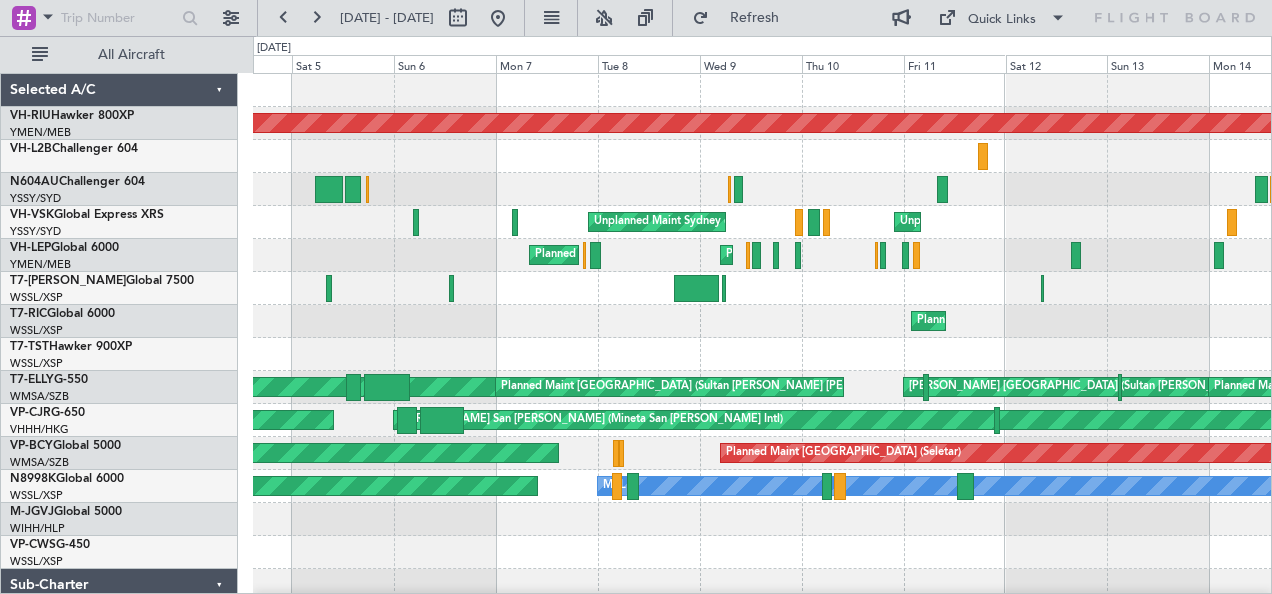 click on "Planned Maint [GEOGRAPHIC_DATA] ([GEOGRAPHIC_DATA])" 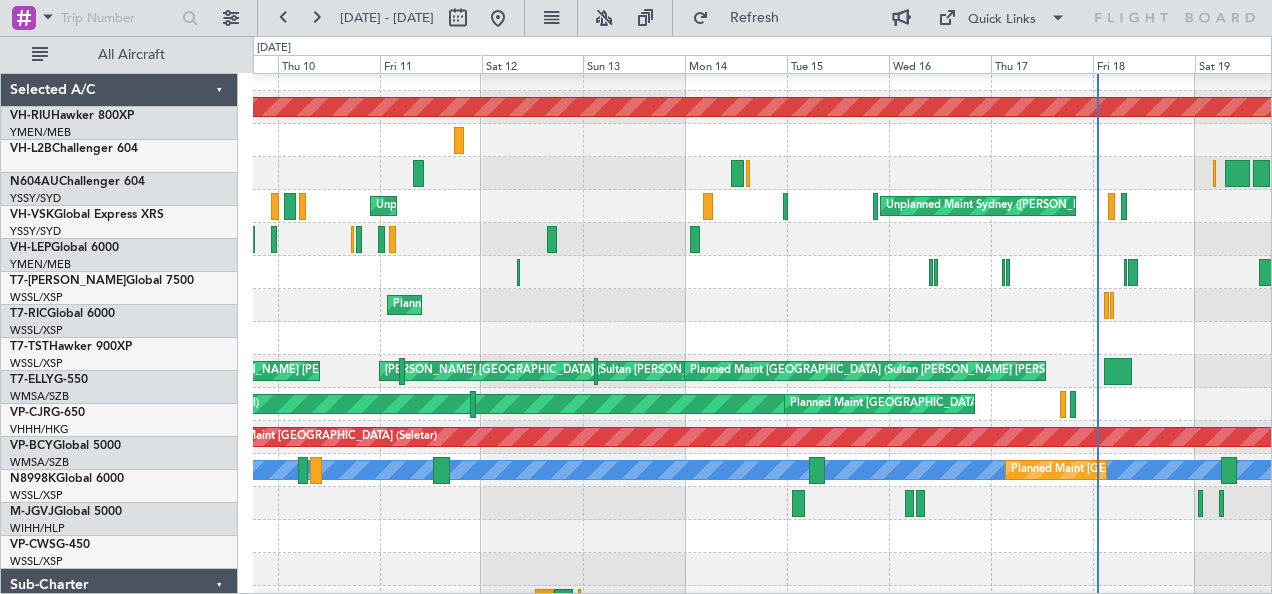 scroll, scrollTop: 16, scrollLeft: 0, axis: vertical 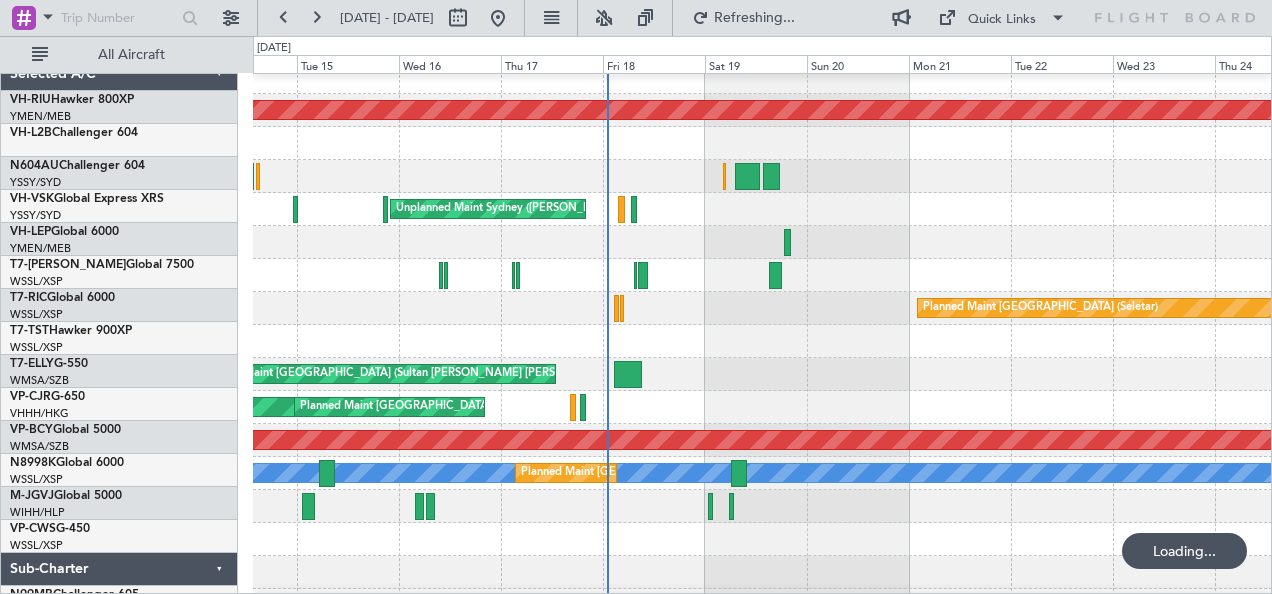 click on "Unplanned Maint Sydney ([PERSON_NAME] Intl)" 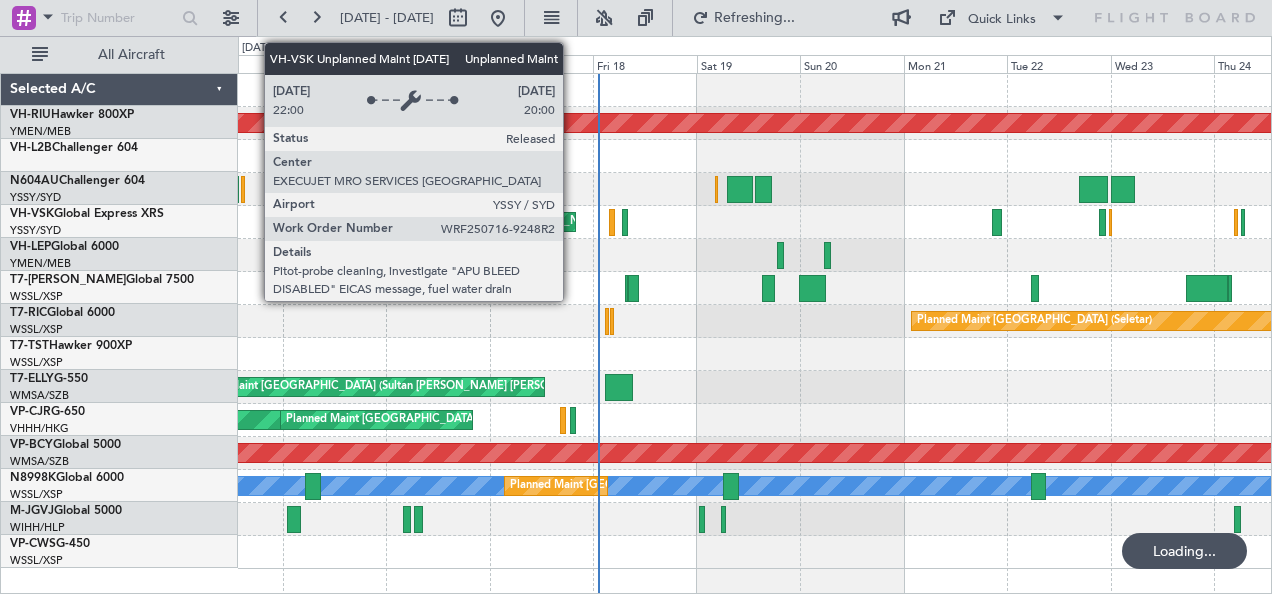 scroll, scrollTop: 0, scrollLeft: 0, axis: both 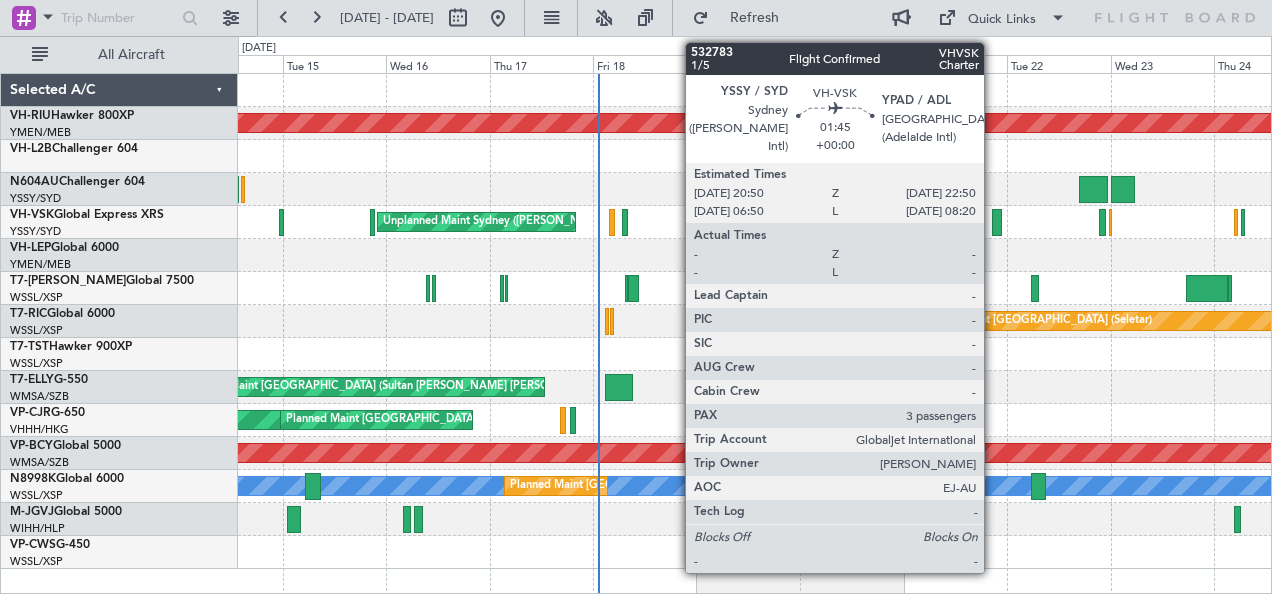 click 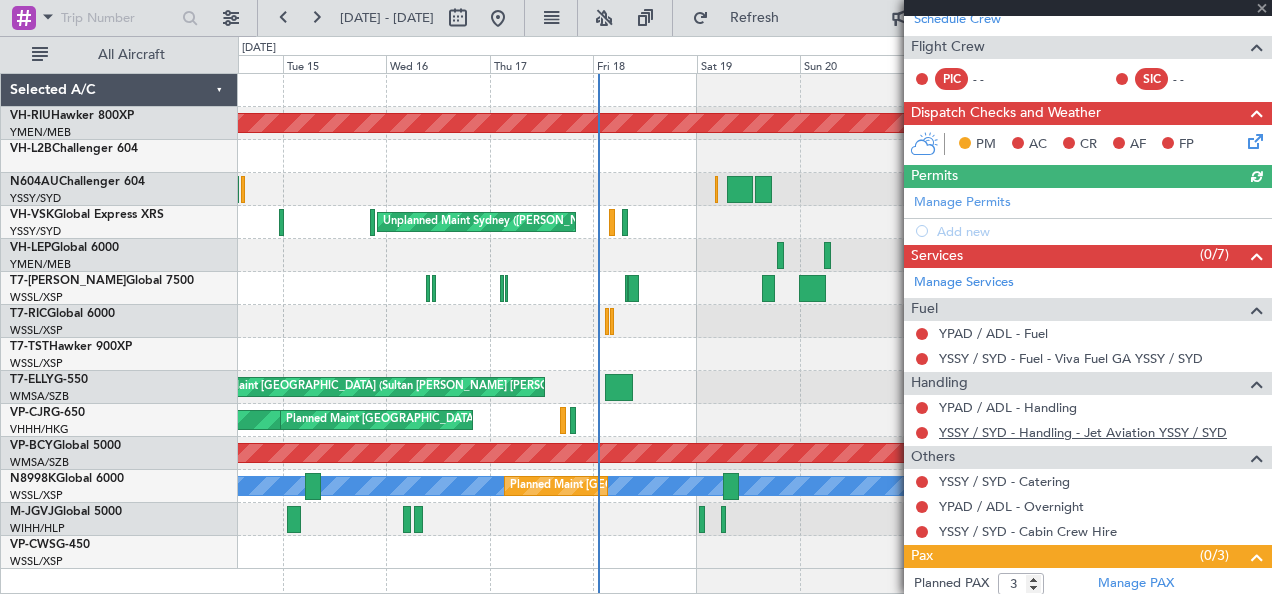 scroll, scrollTop: 400, scrollLeft: 0, axis: vertical 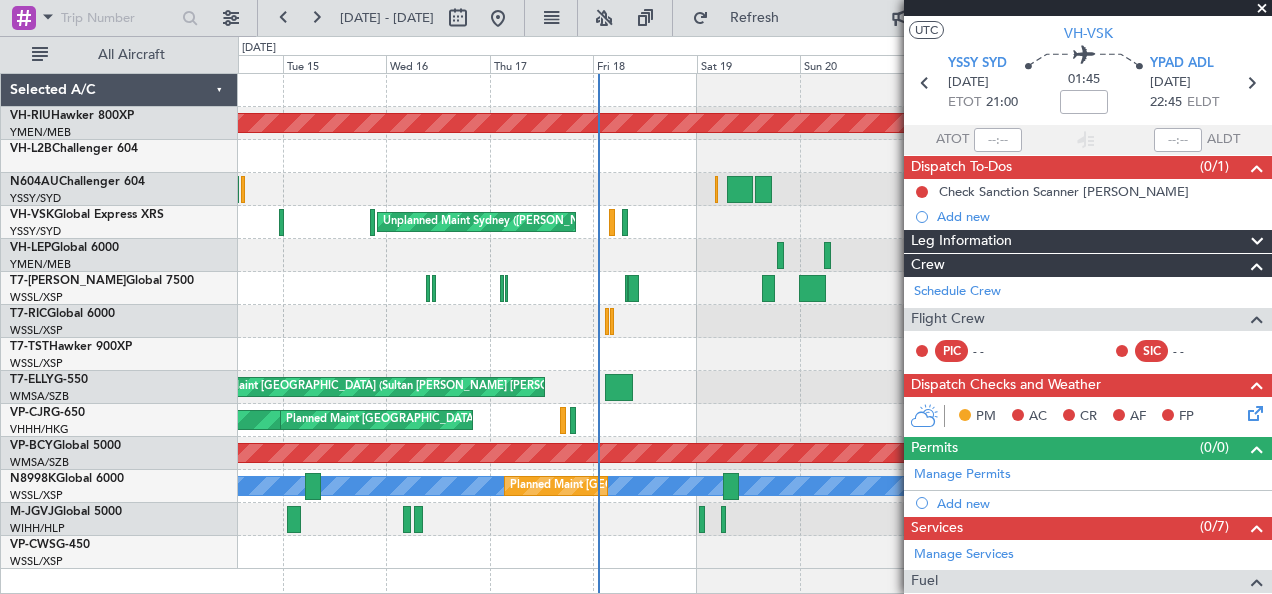 click at bounding box center (1262, 9) 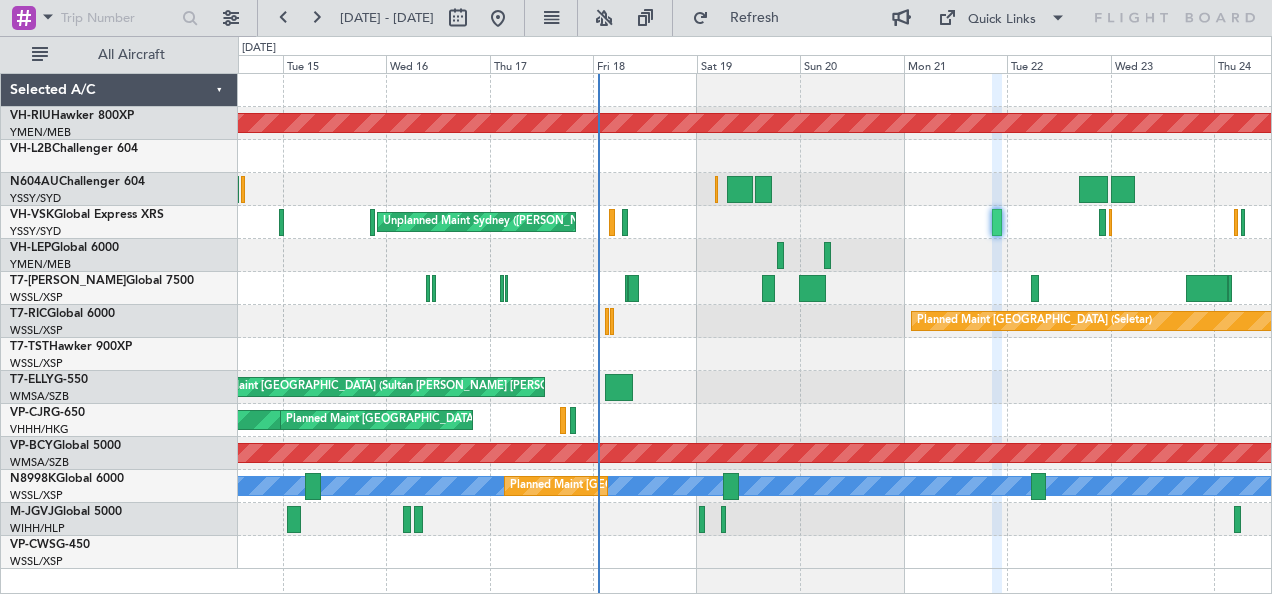 type on "0" 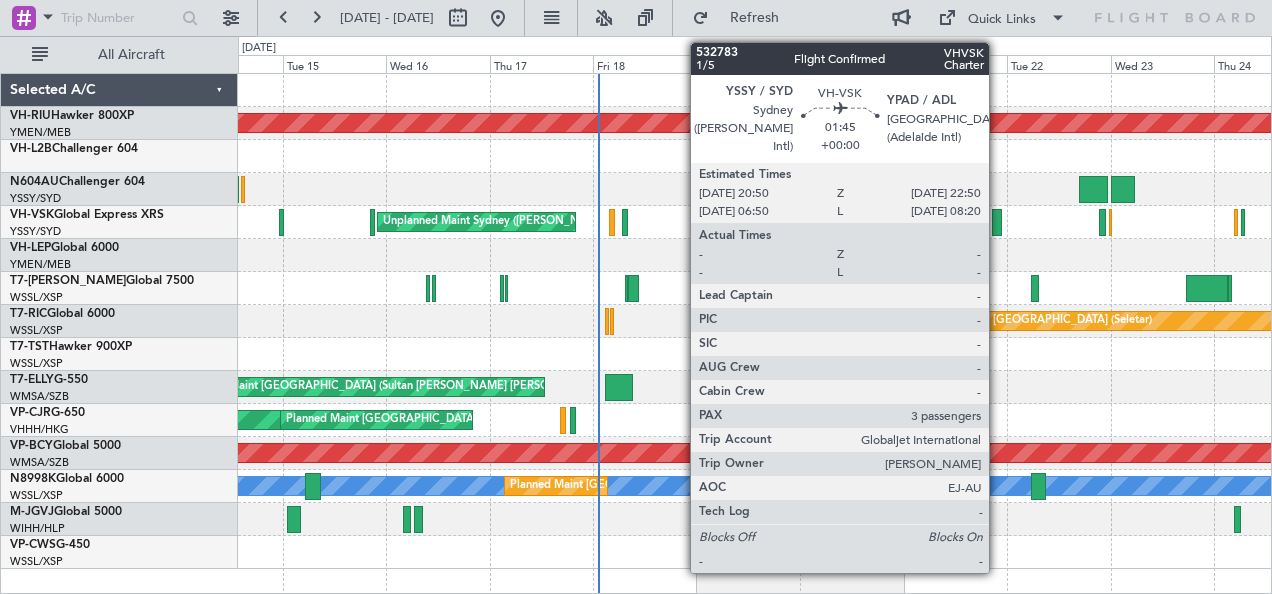 click 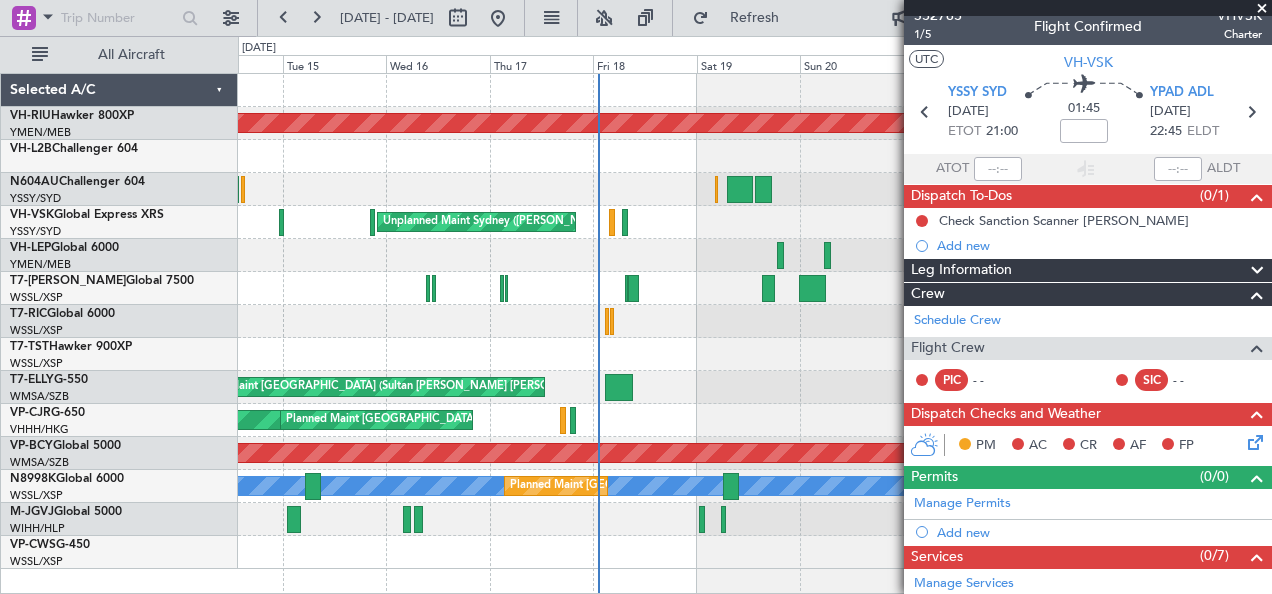 scroll, scrollTop: 0, scrollLeft: 0, axis: both 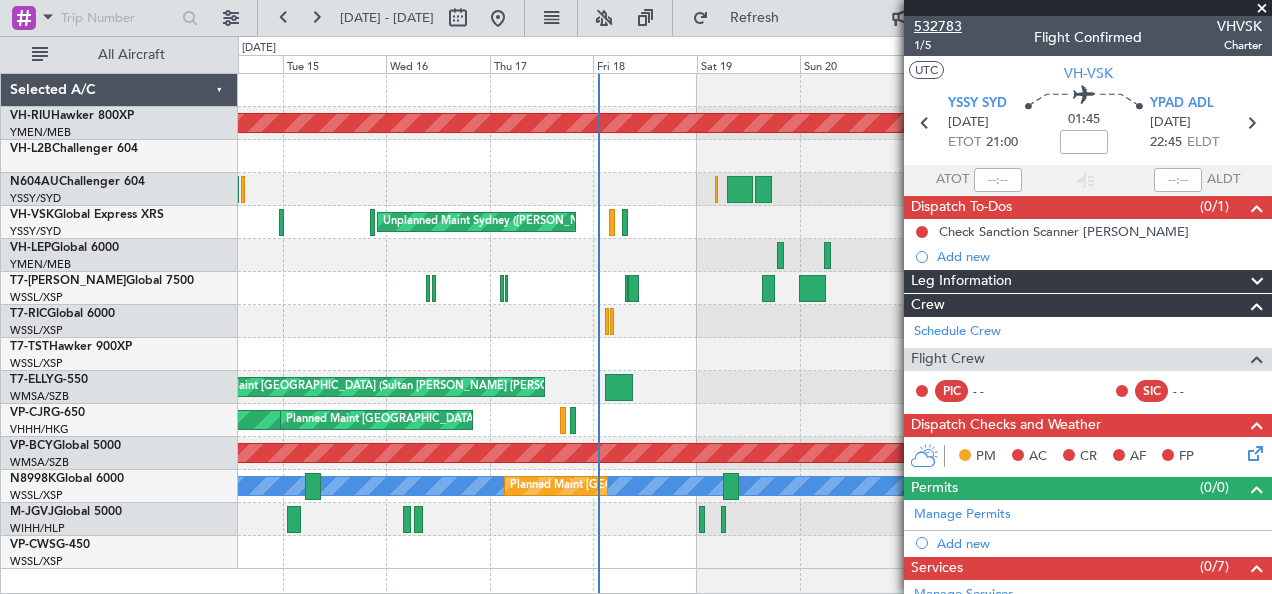click on "532783" at bounding box center [938, 26] 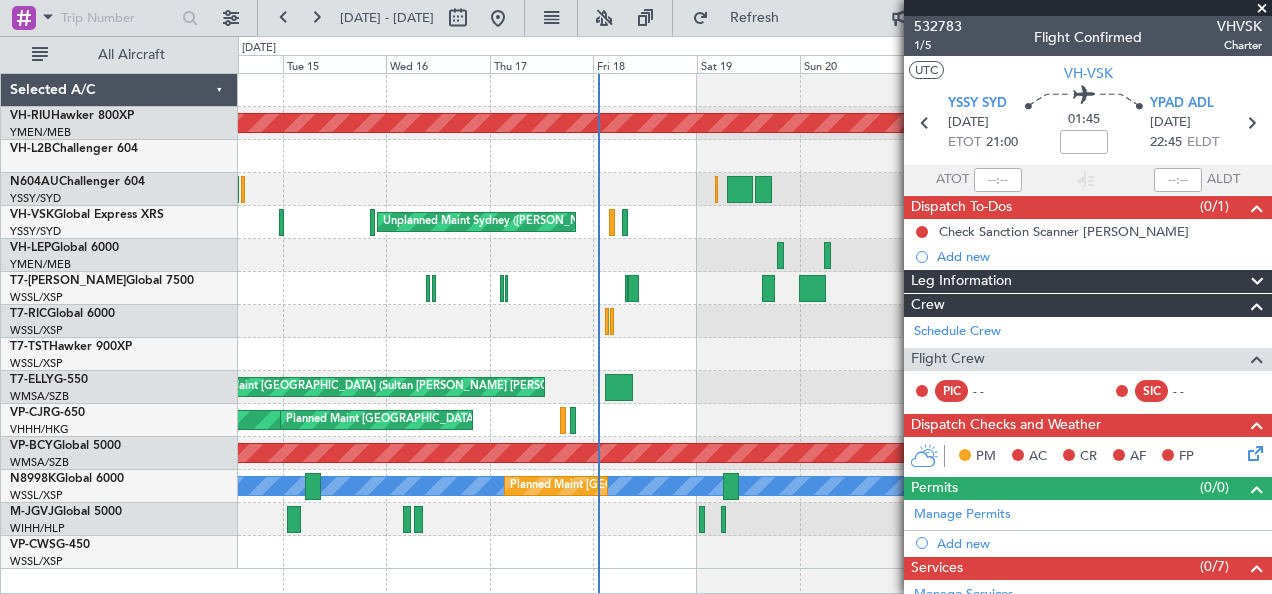 click at bounding box center (1262, 9) 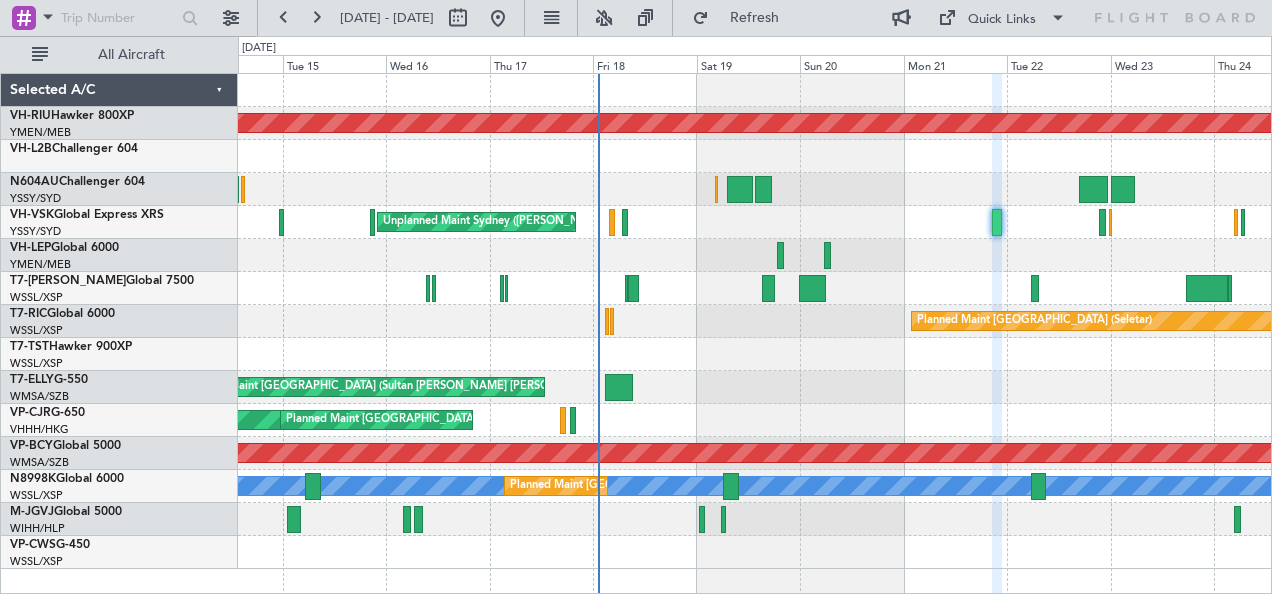 type on "0" 